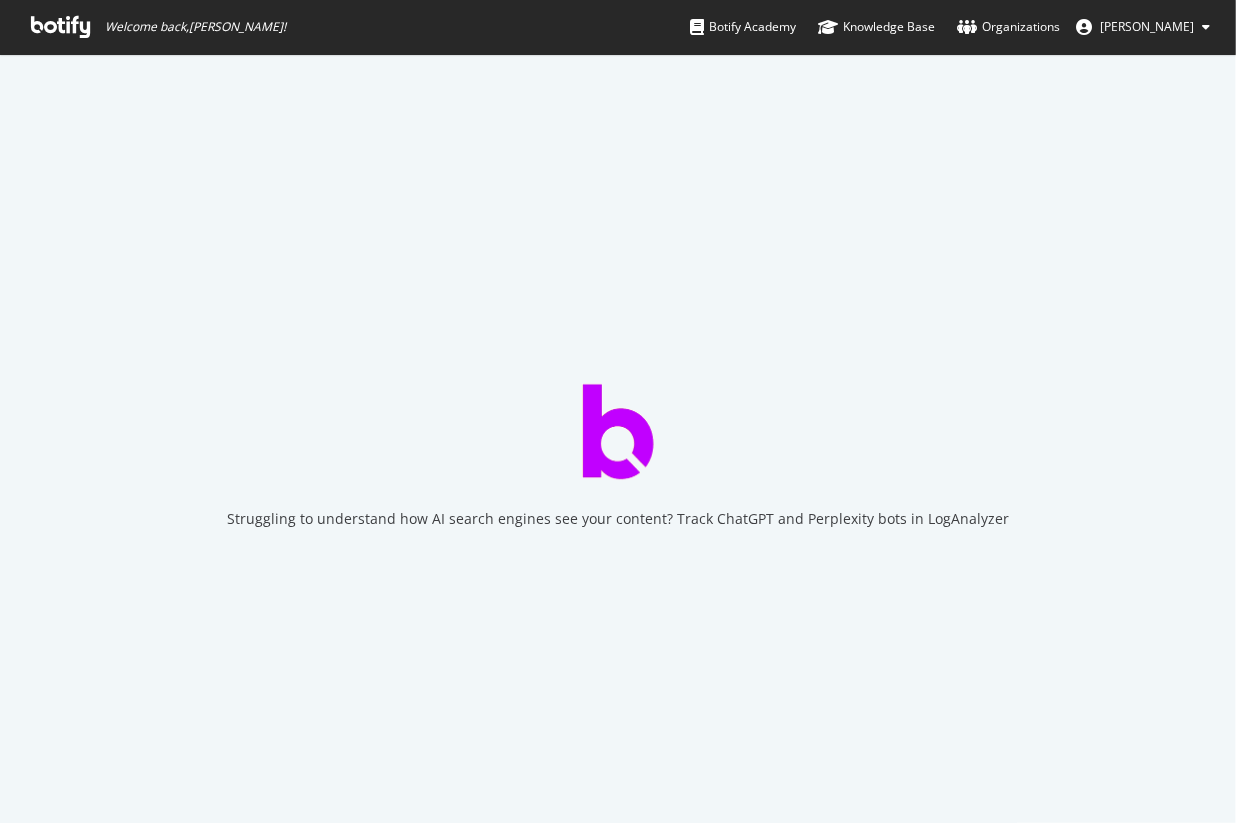 scroll, scrollTop: 0, scrollLeft: 0, axis: both 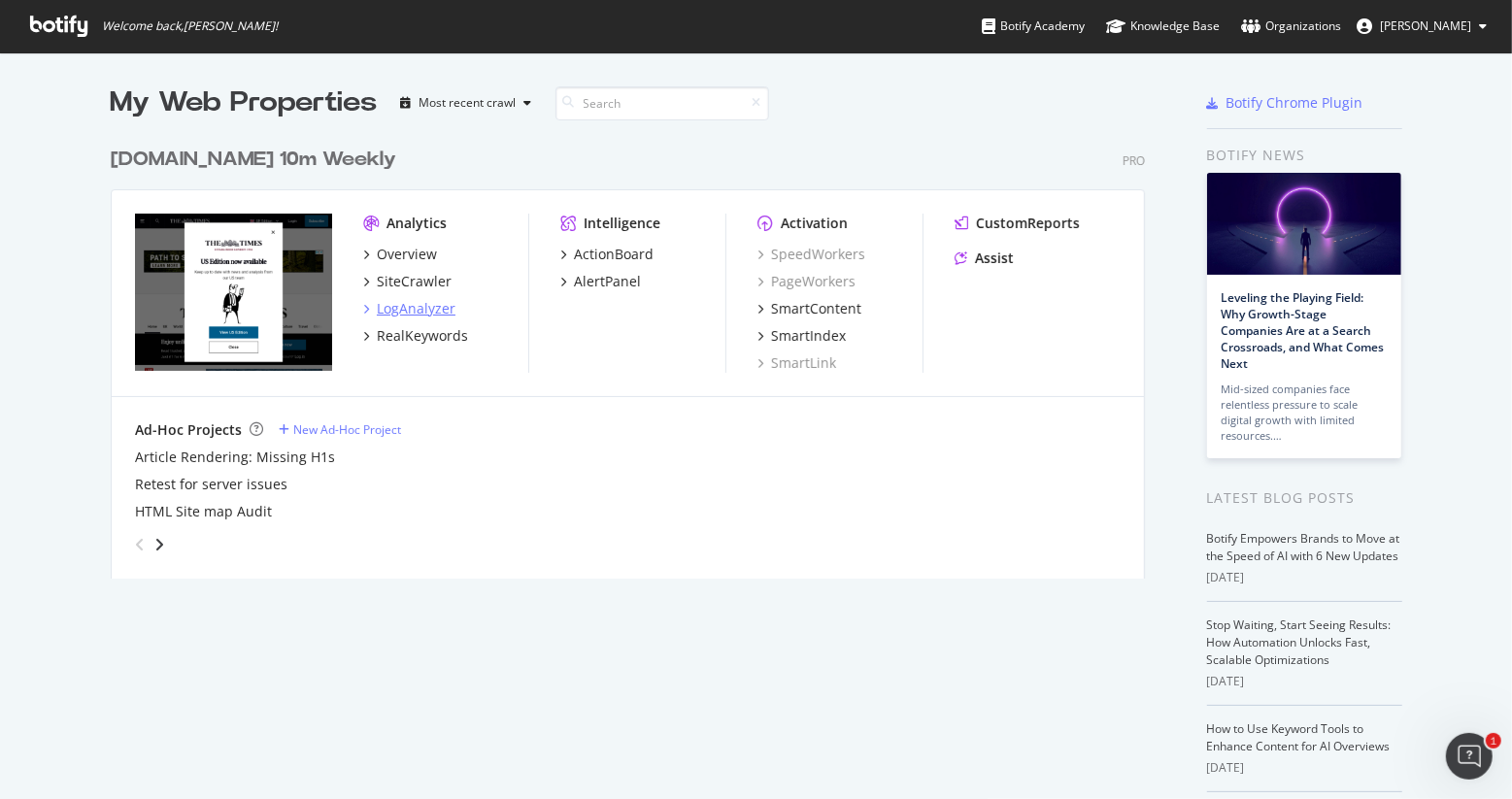 click on "LogAnalyzer" at bounding box center [416, 309] 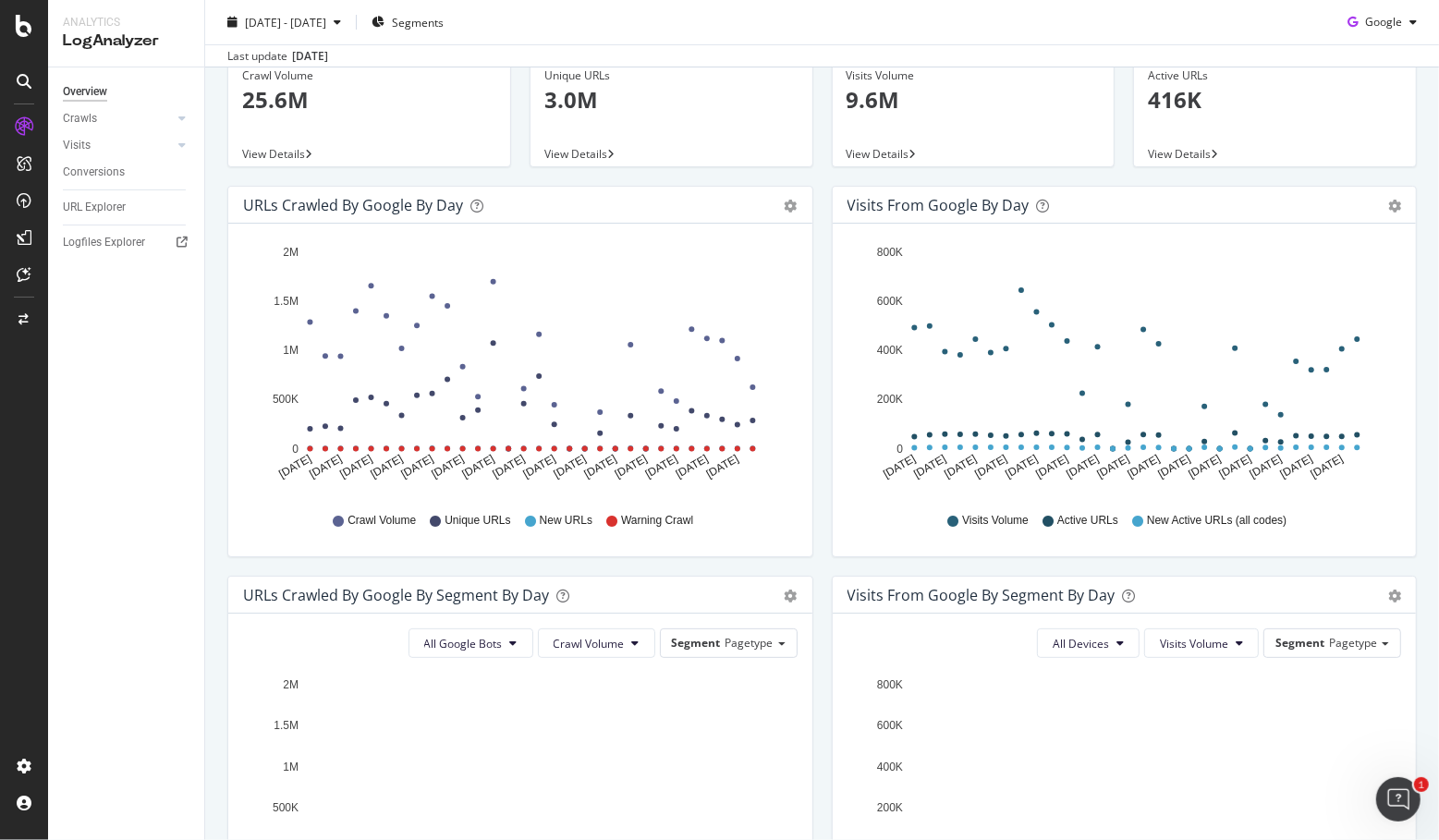 scroll, scrollTop: 0, scrollLeft: 0, axis: both 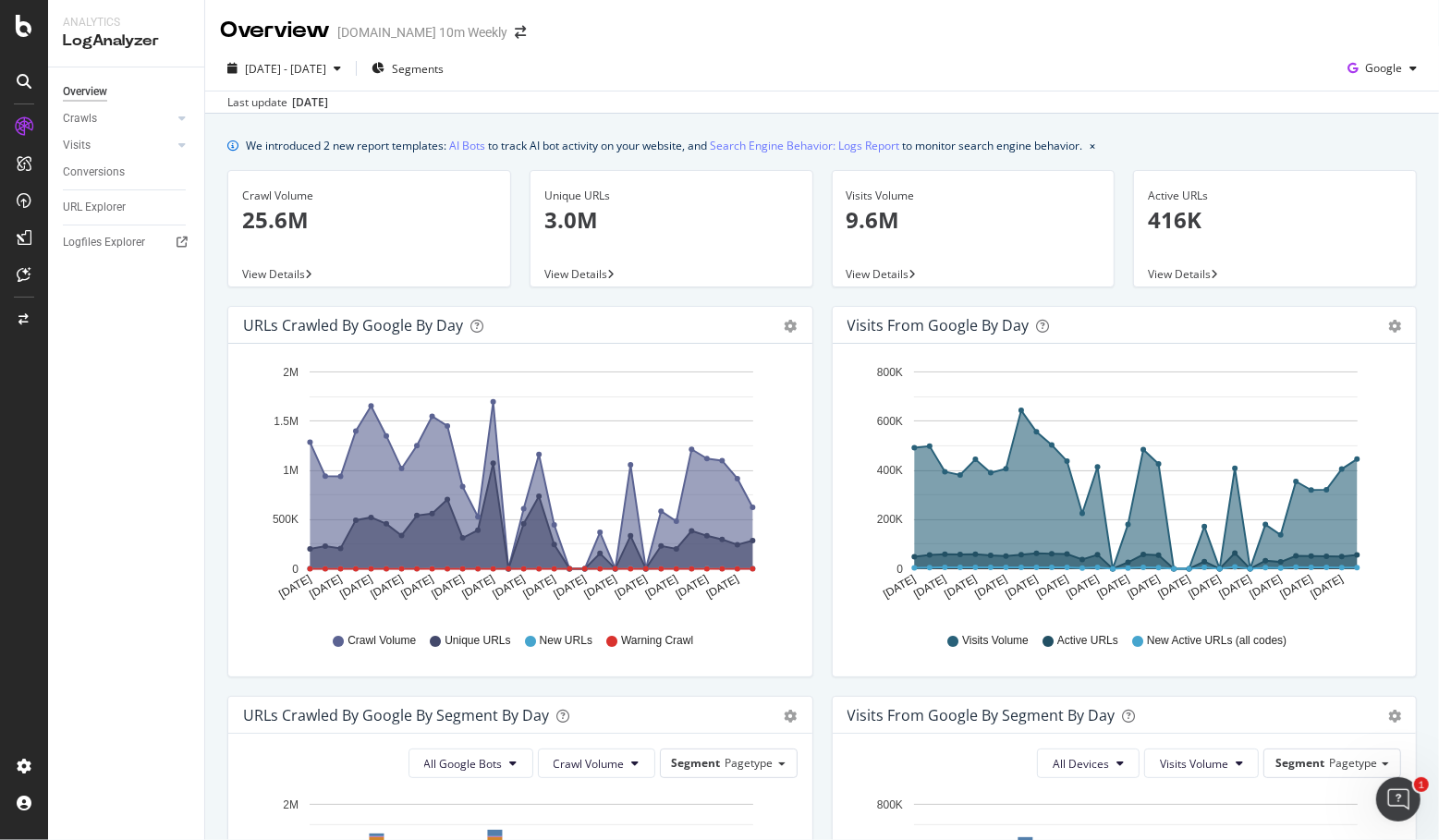 click on "URLs Crawled by Google by day" at bounding box center (353, 325) 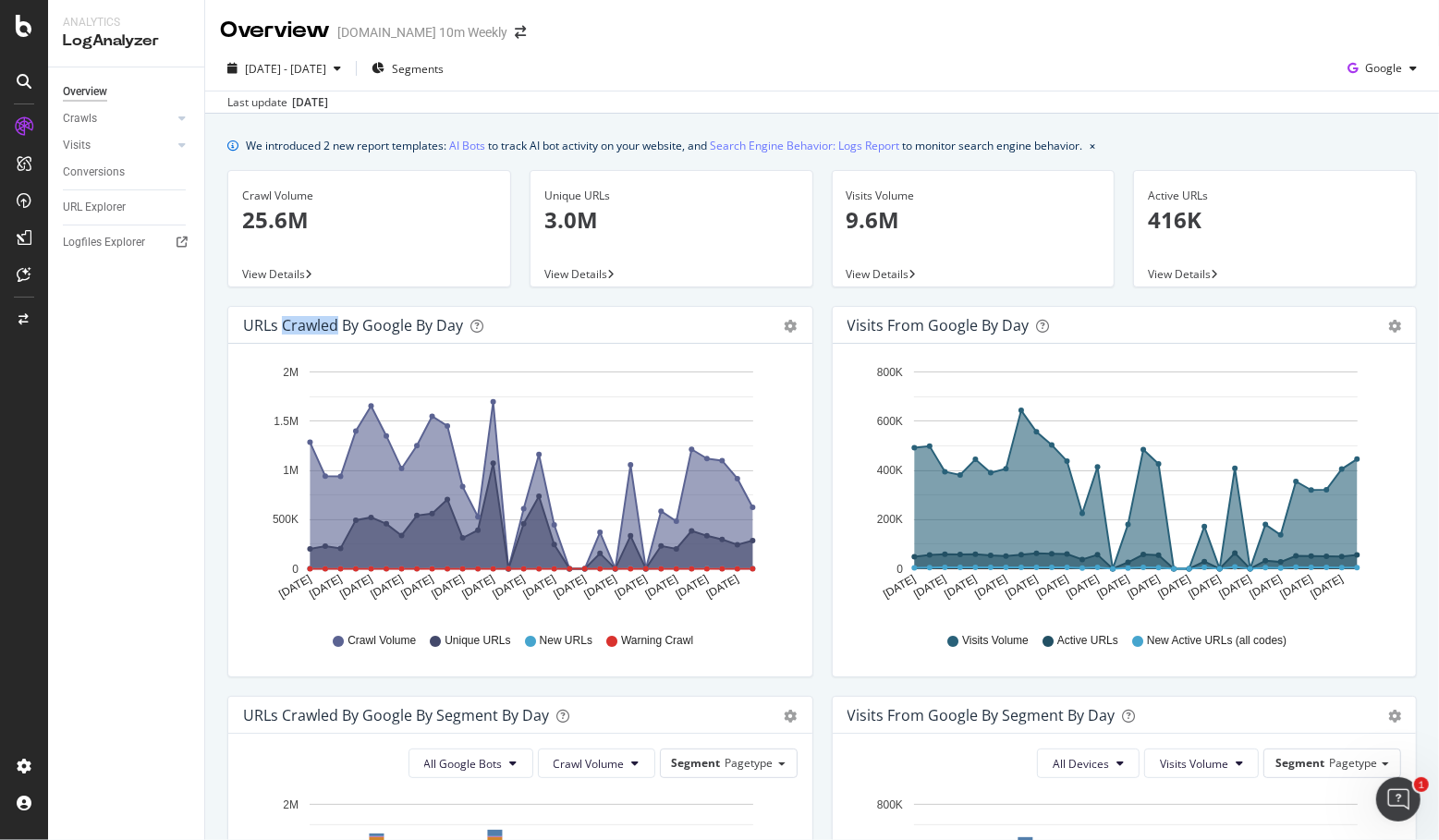 click on "URLs Crawled by Google by day" at bounding box center [353, 325] 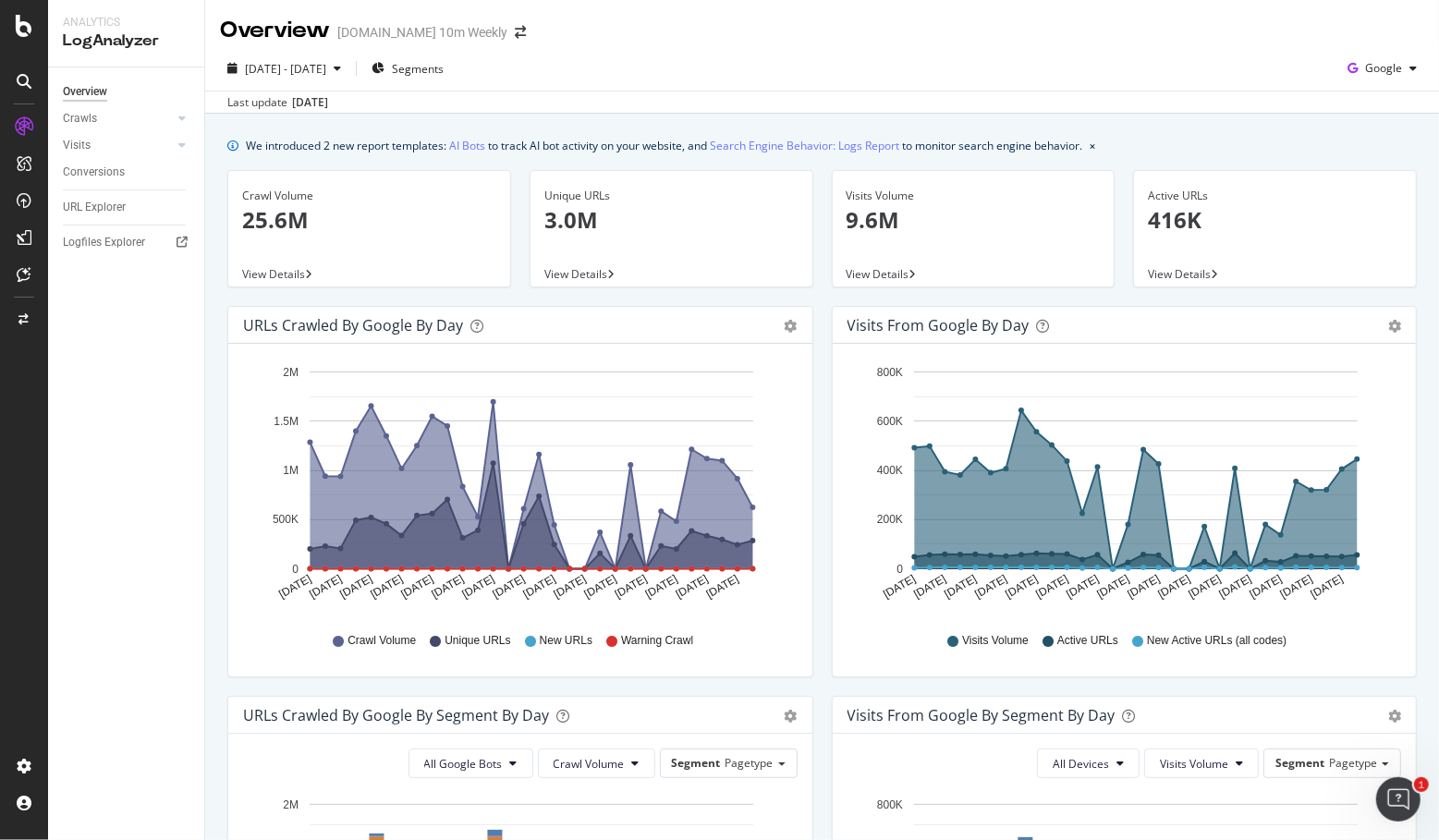 click on "Visits from Google by day" at bounding box center (938, 325) 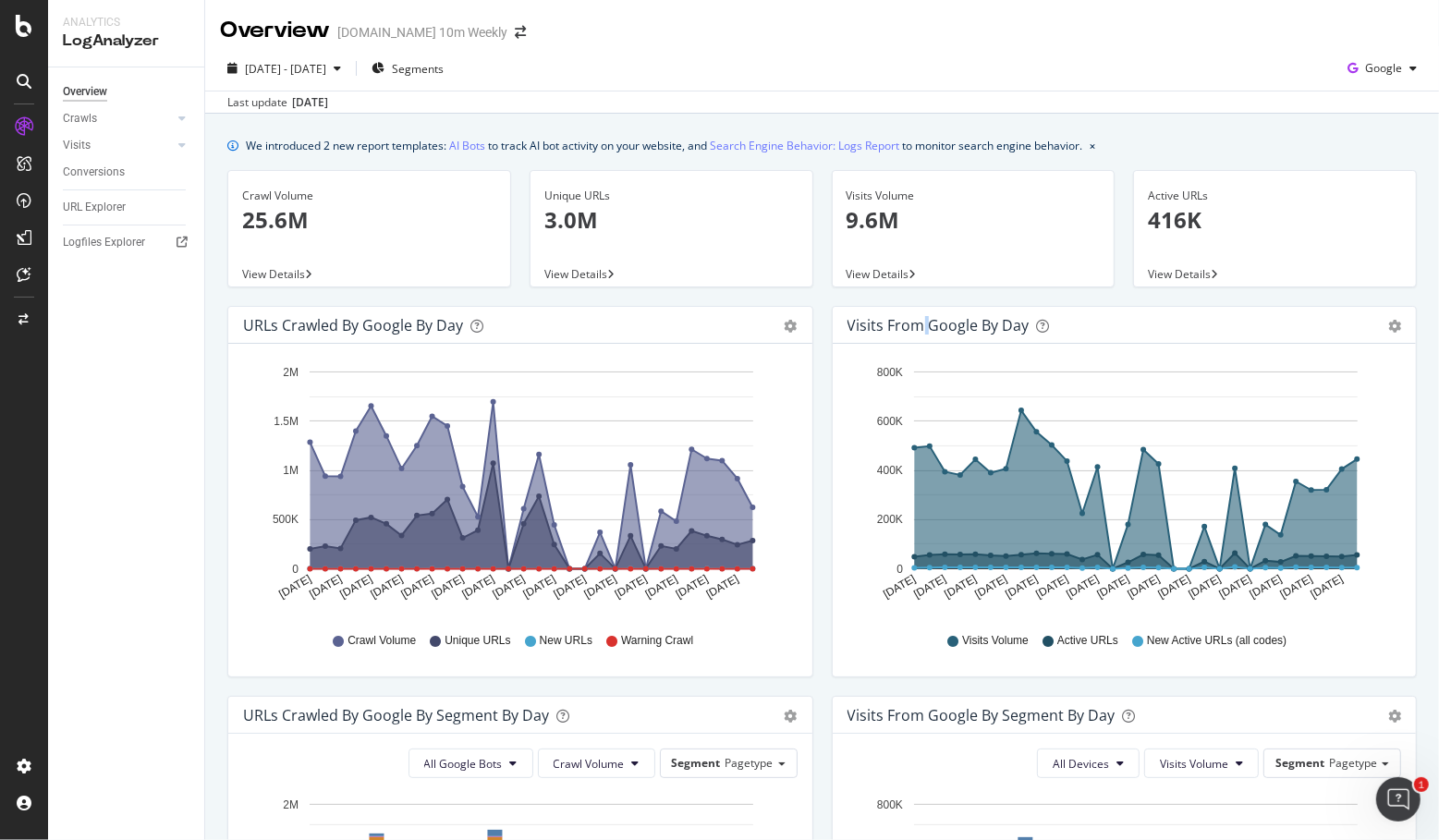 click on "Visits from Google by day" at bounding box center (938, 325) 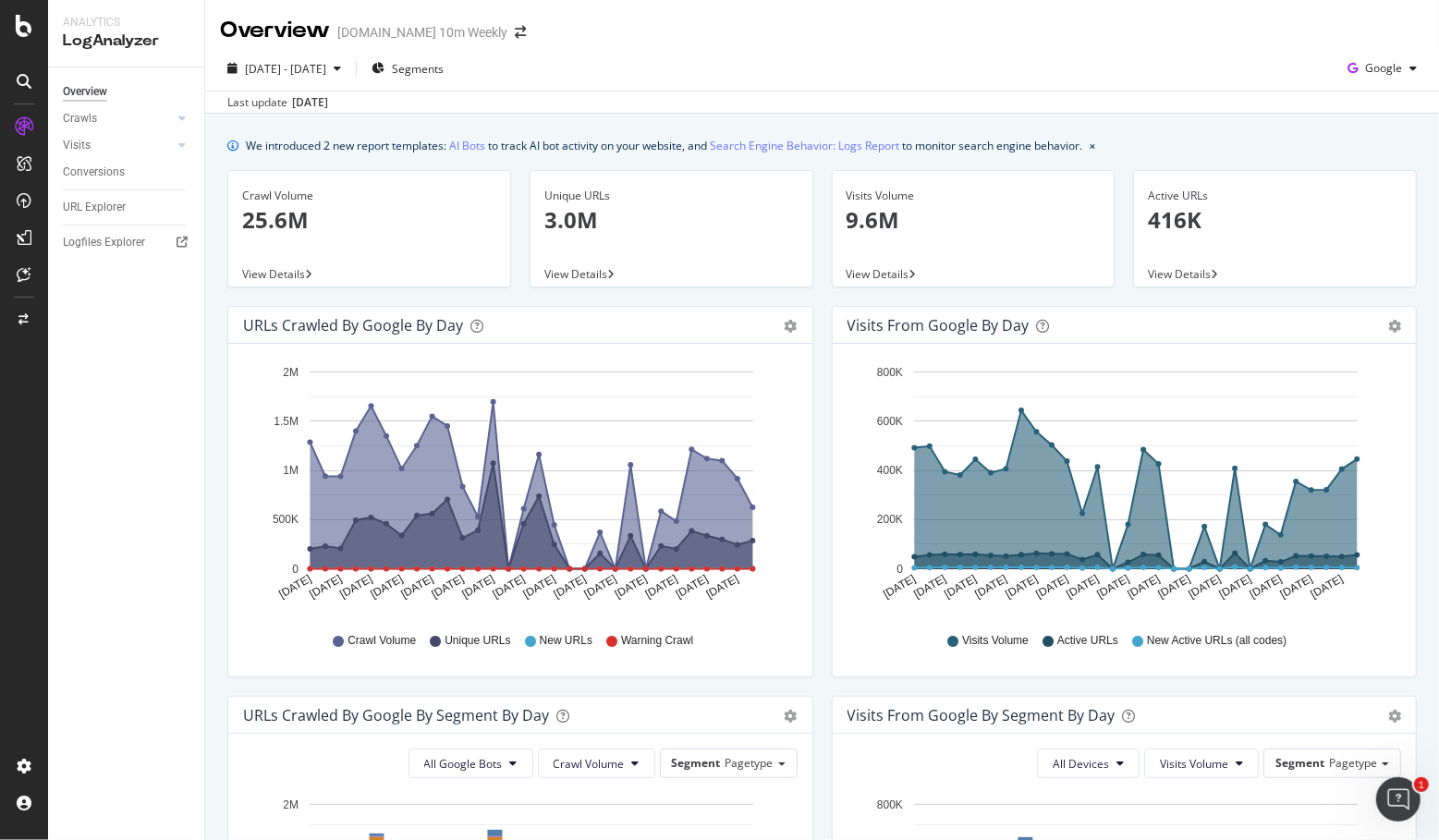 click on "Visits from Google by day" at bounding box center (938, 325) 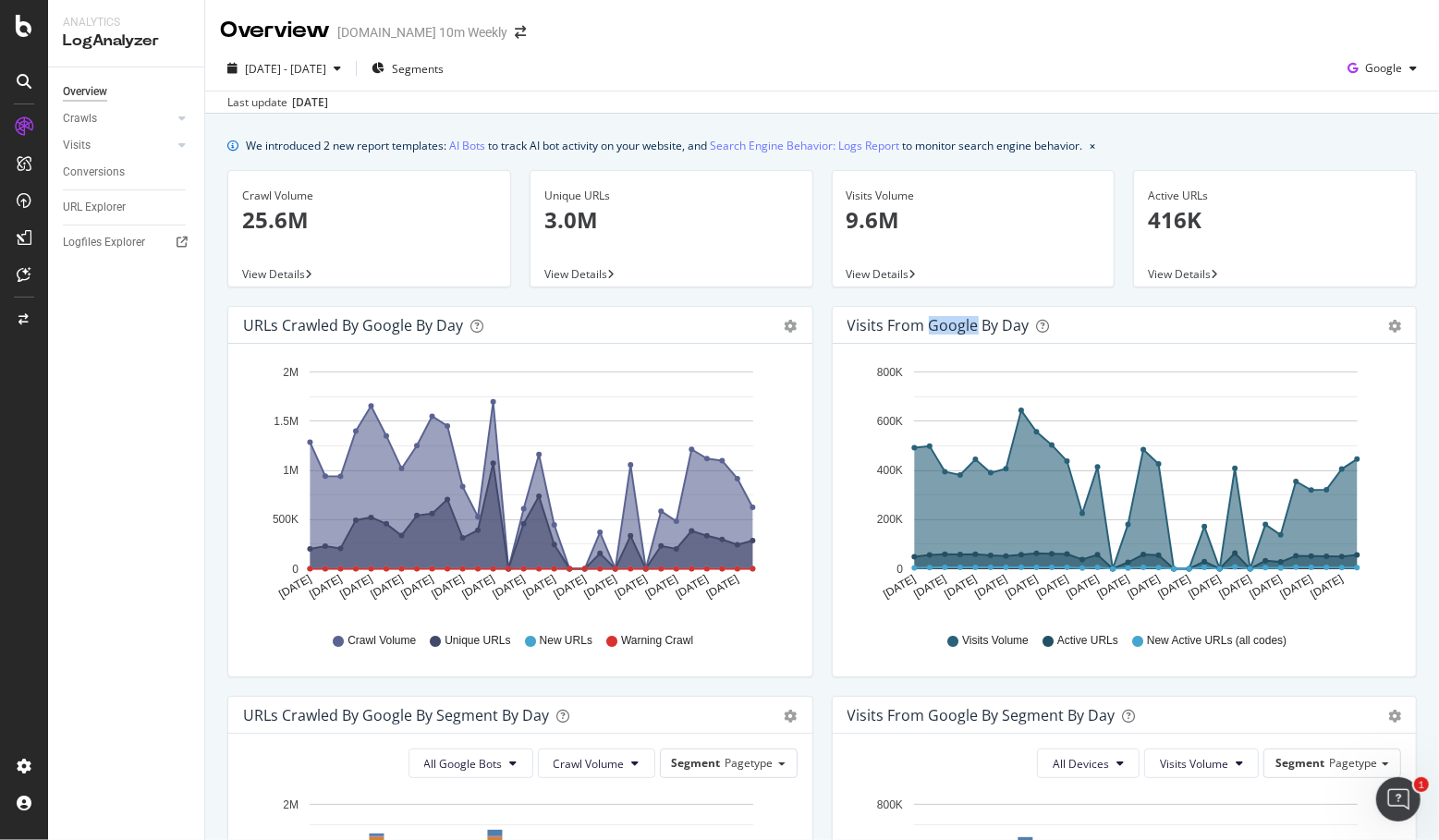 click on "Visits from Google by day" at bounding box center [938, 325] 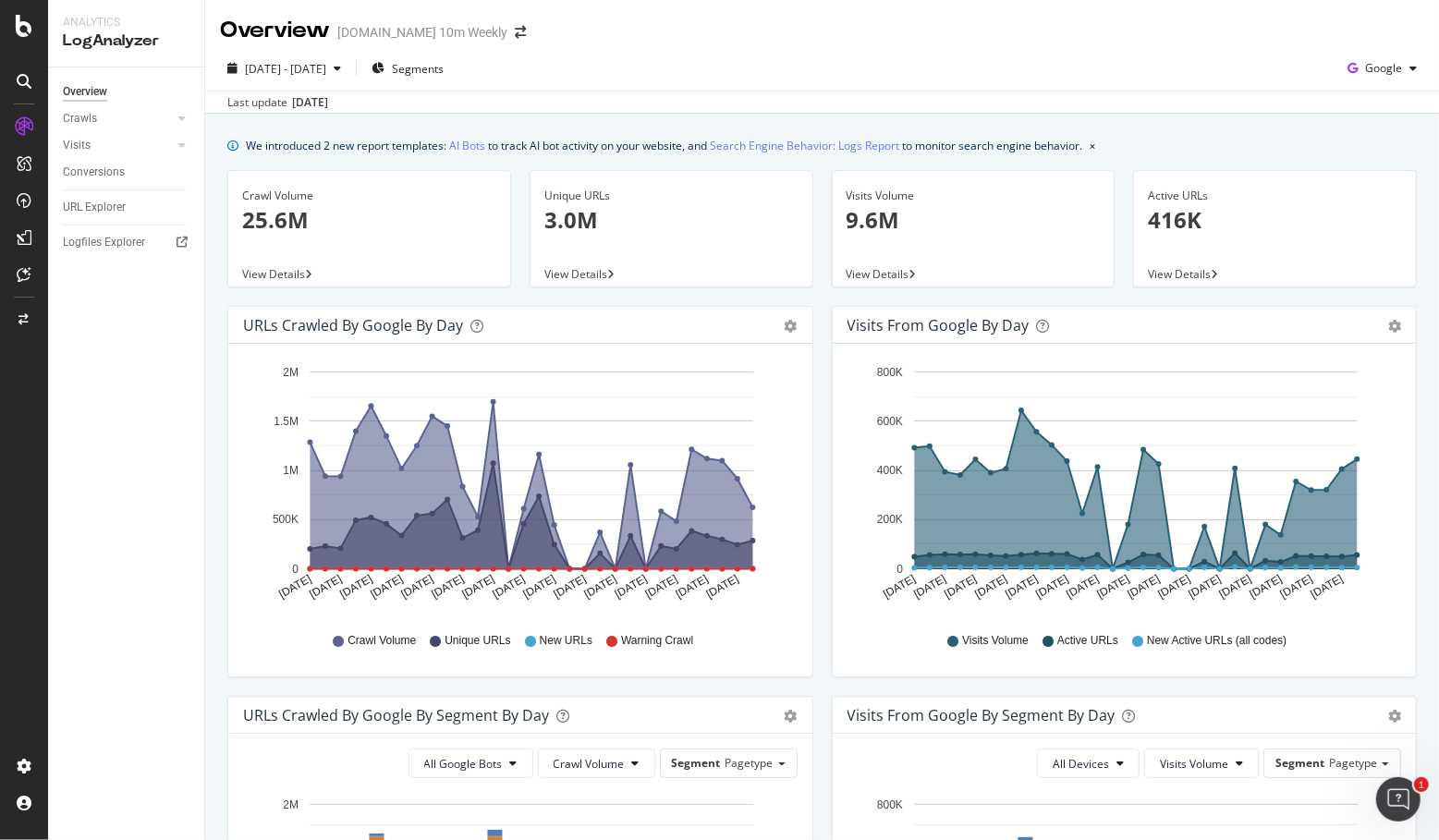 click on "Visits from Google by day" at bounding box center (938, 325) 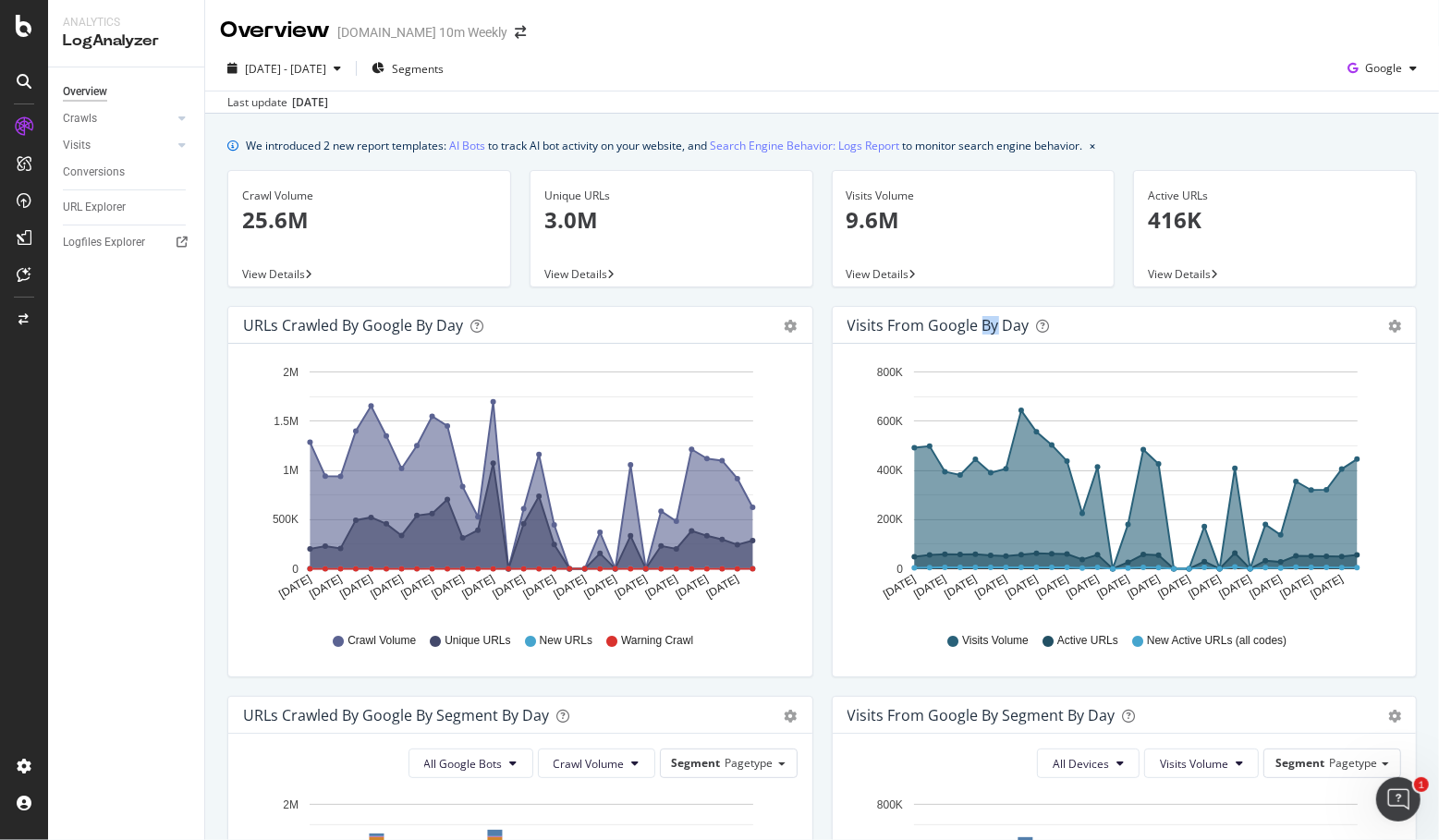 click on "Visits from Google by day" at bounding box center (938, 325) 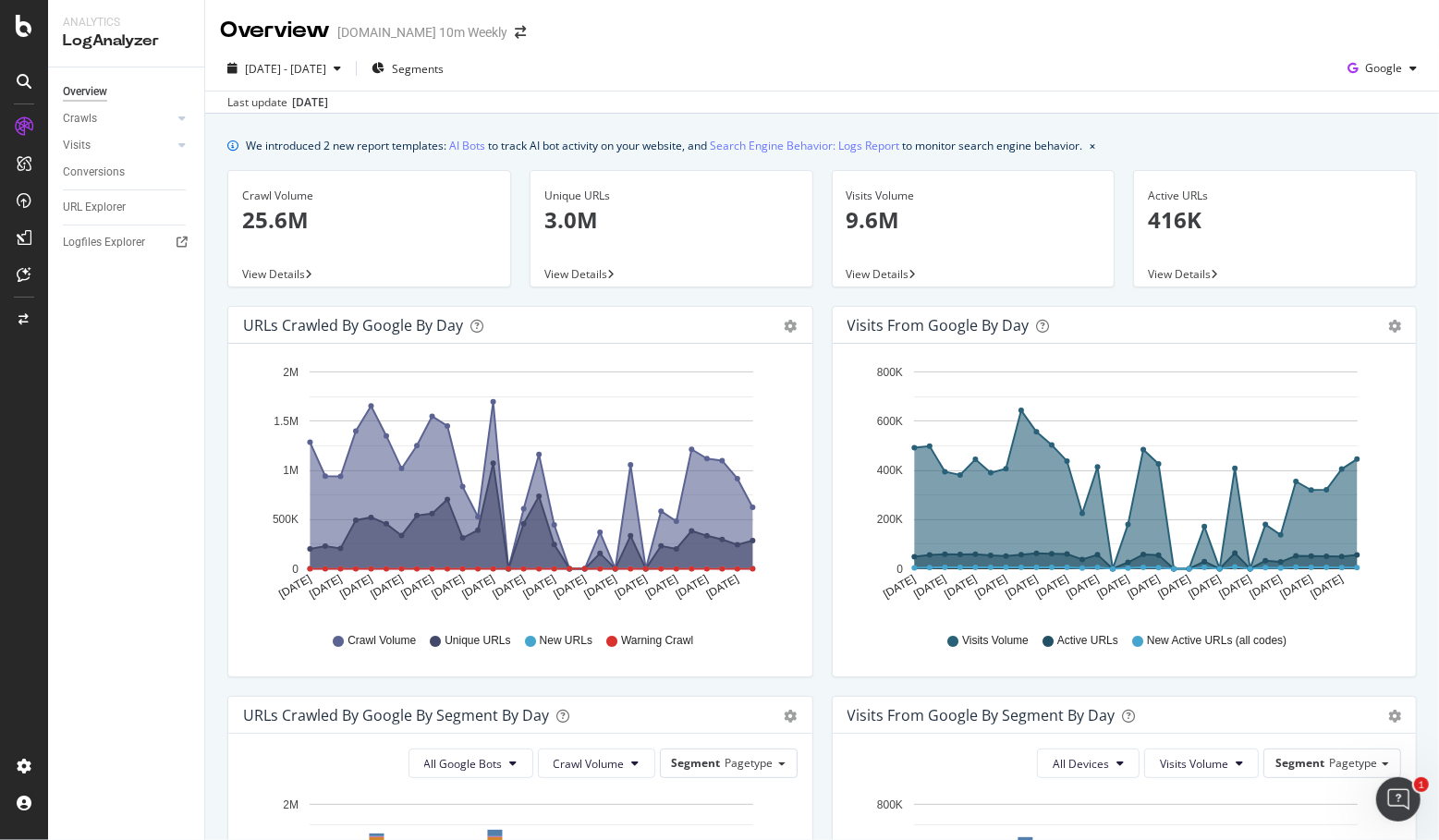 click on "Visits from Google by day" at bounding box center (938, 325) 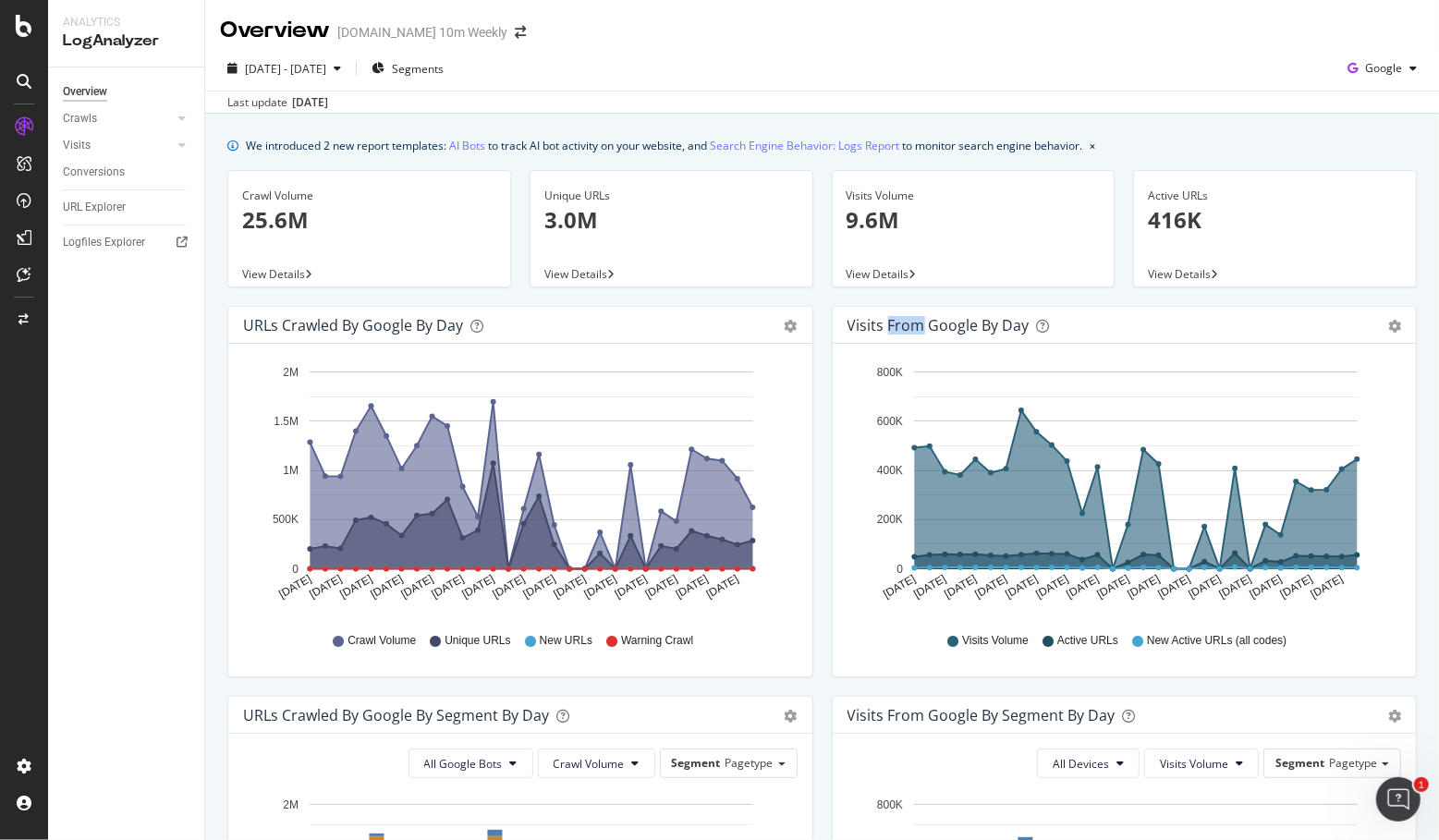 click on "Visits from Google by day" at bounding box center [938, 325] 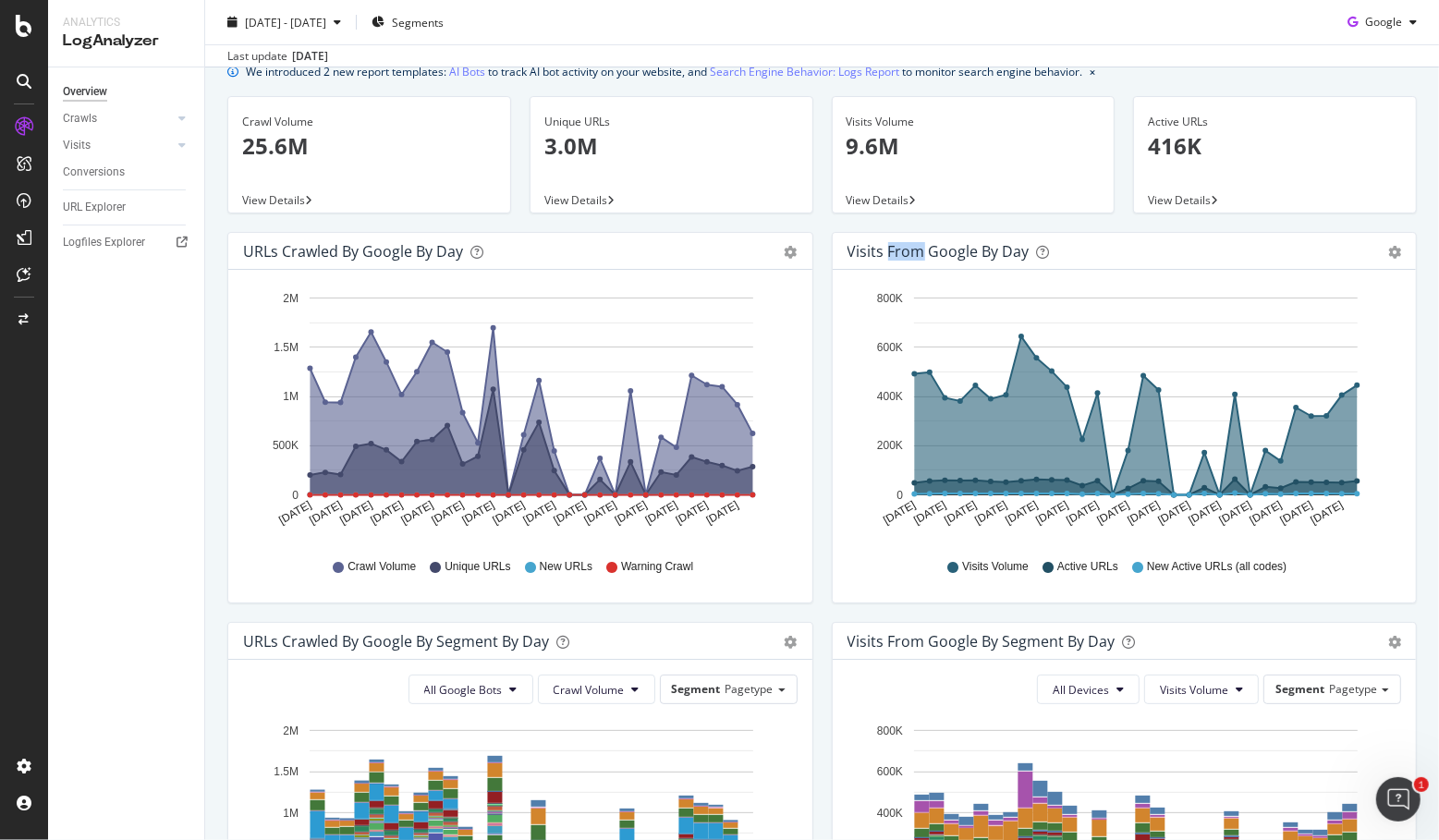 scroll, scrollTop: 63, scrollLeft: 0, axis: vertical 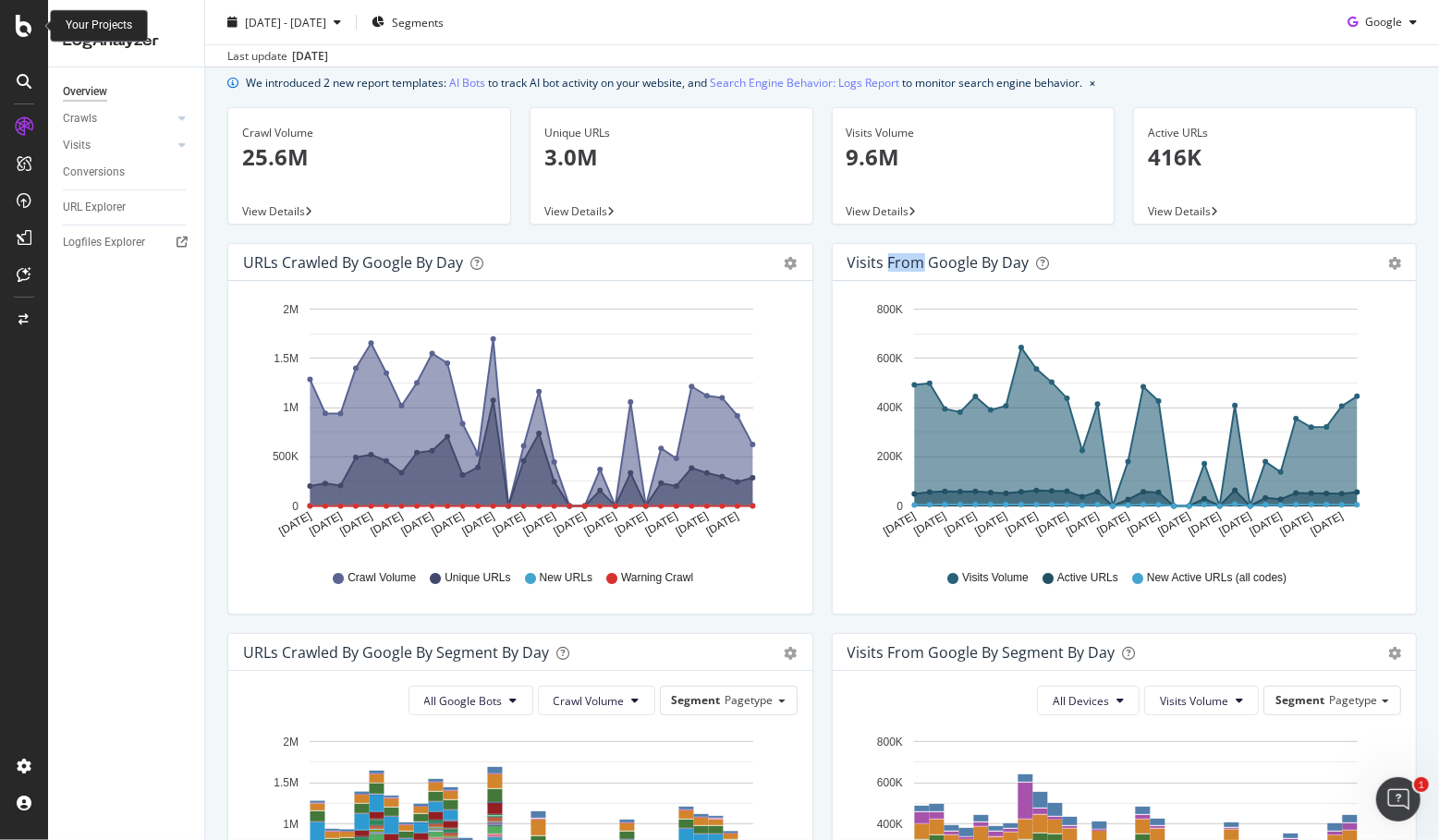 click at bounding box center [24, 26] 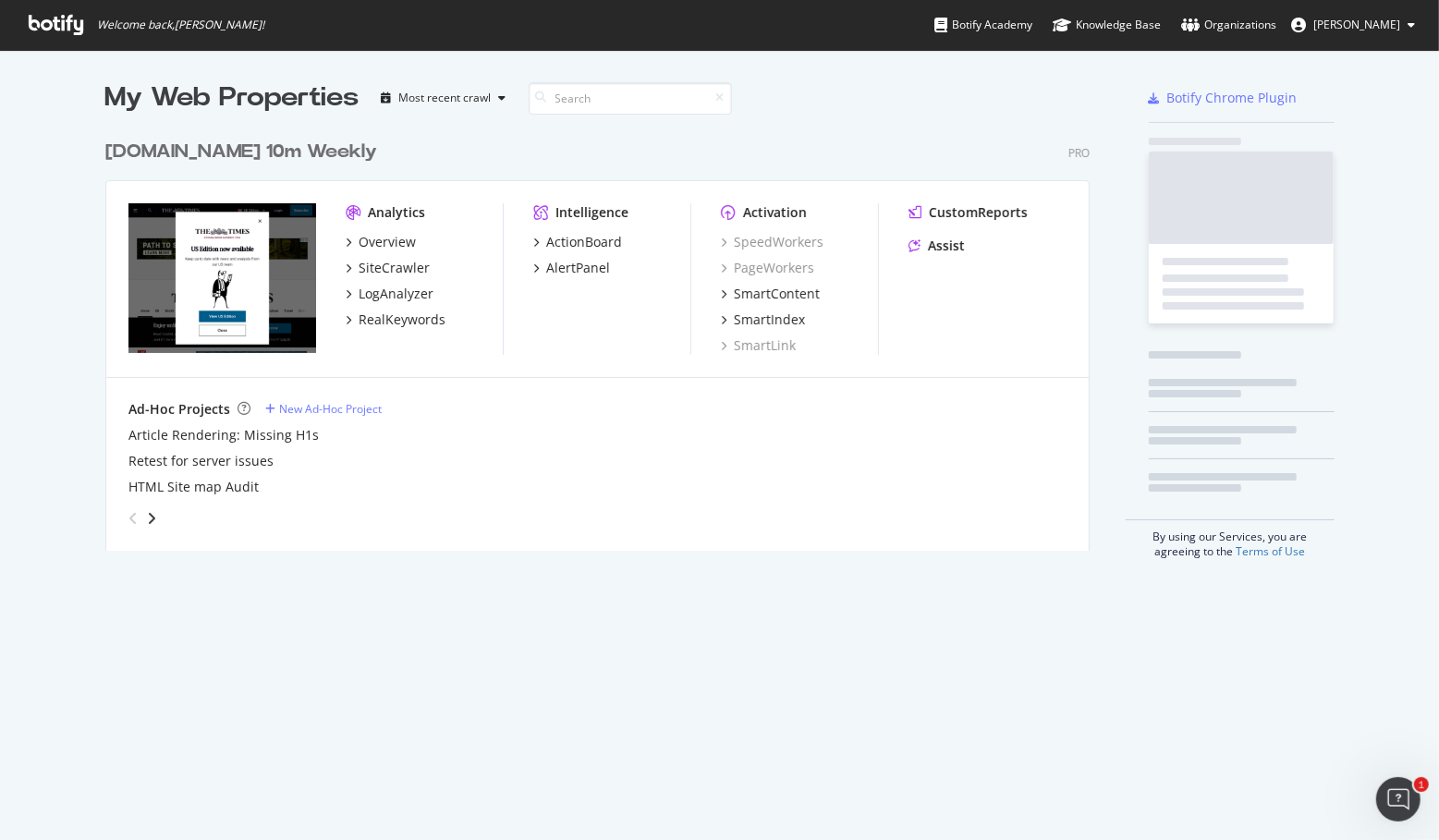 scroll, scrollTop: 0, scrollLeft: 0, axis: both 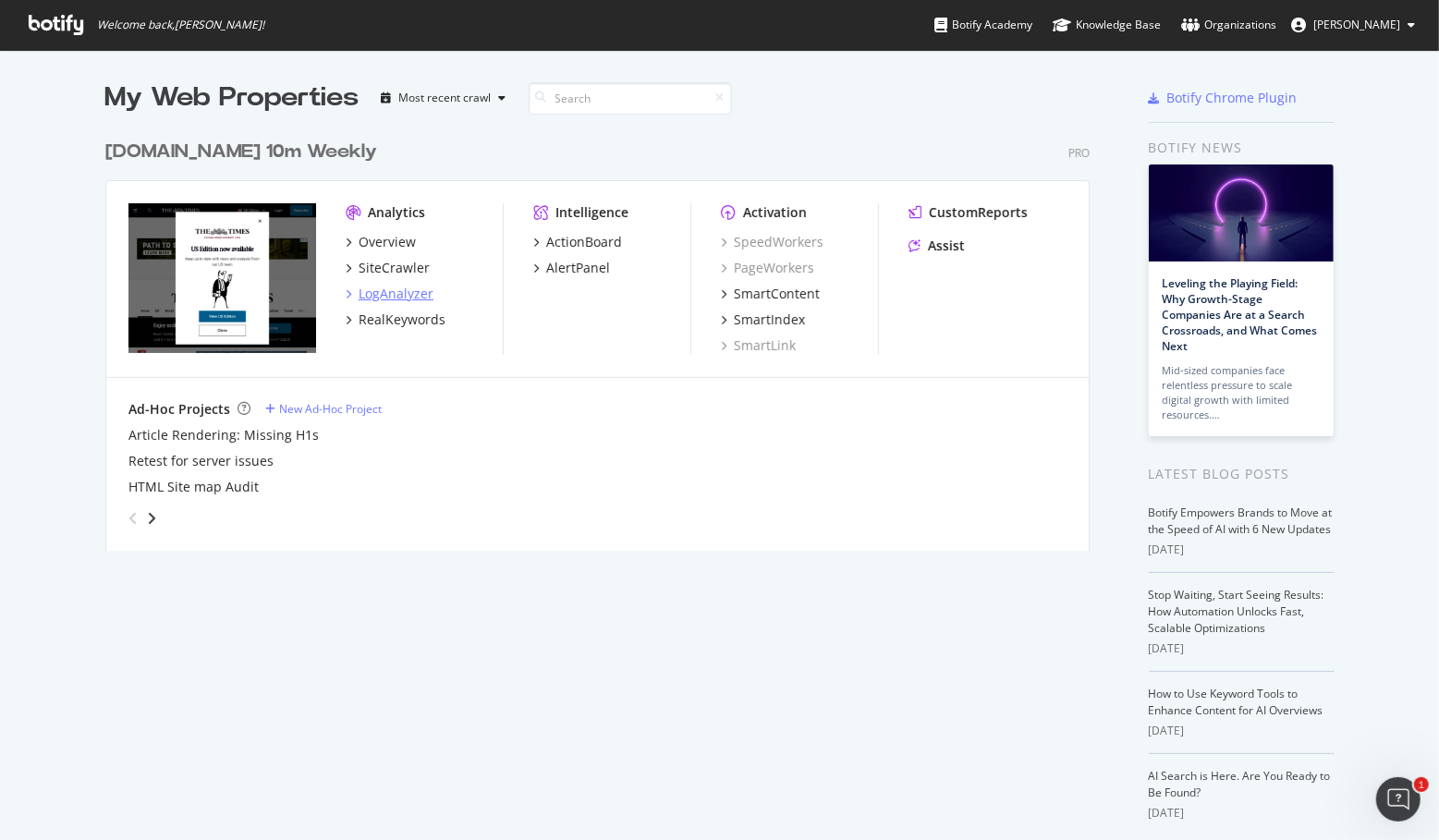 click on "LogAnalyzer" at bounding box center (396, 294) 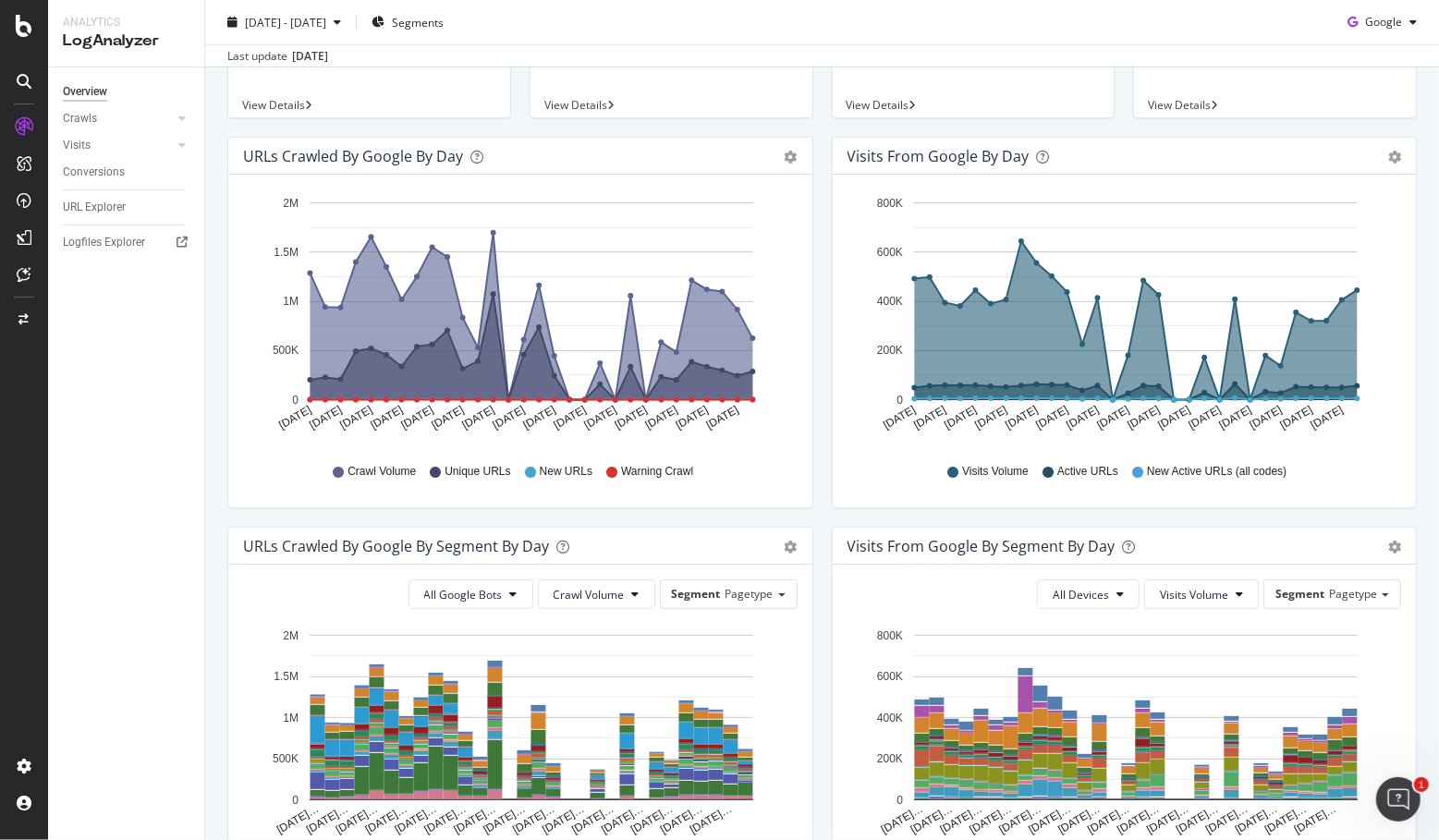 scroll, scrollTop: 0, scrollLeft: 0, axis: both 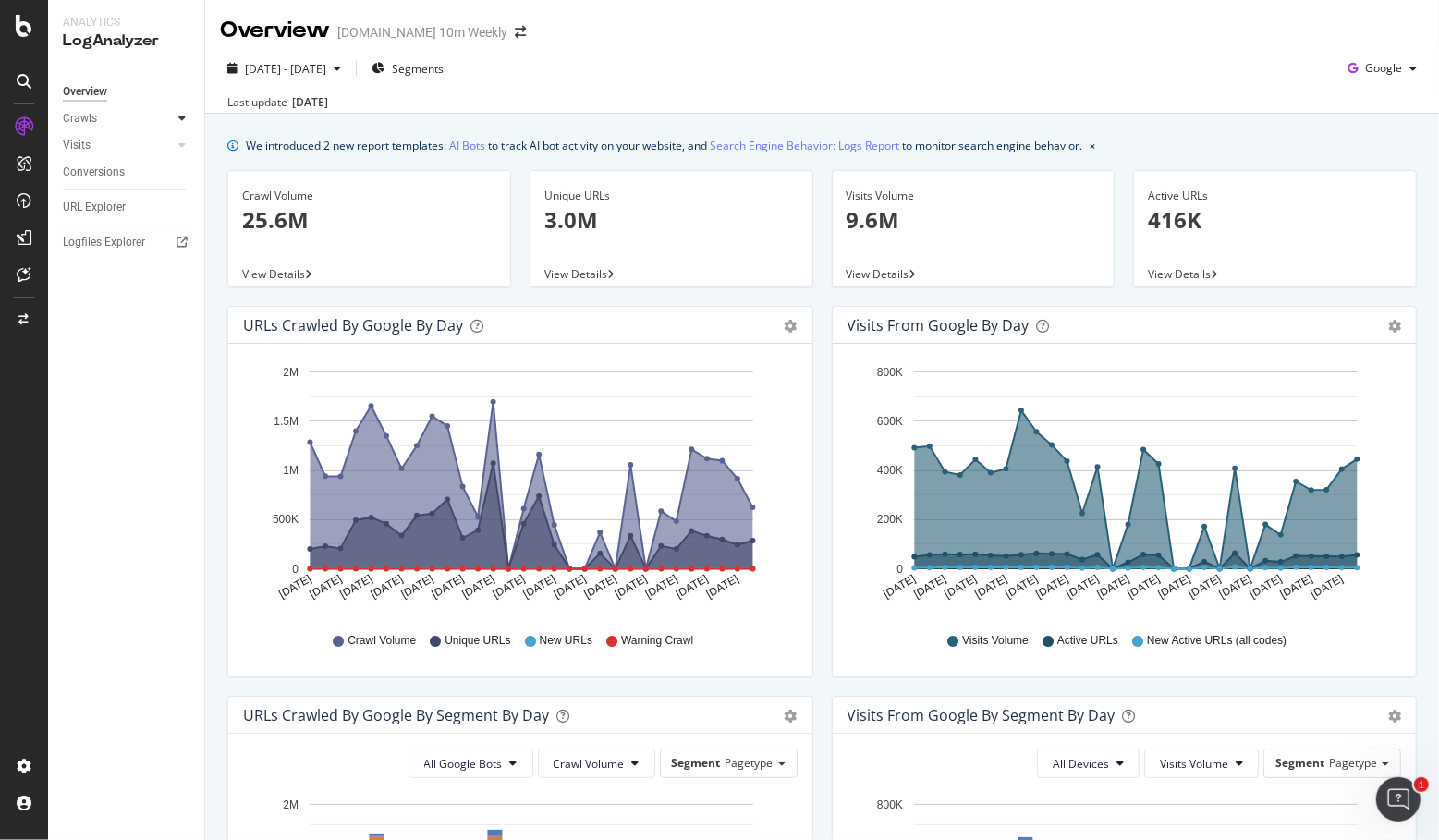 click at bounding box center [182, 118] 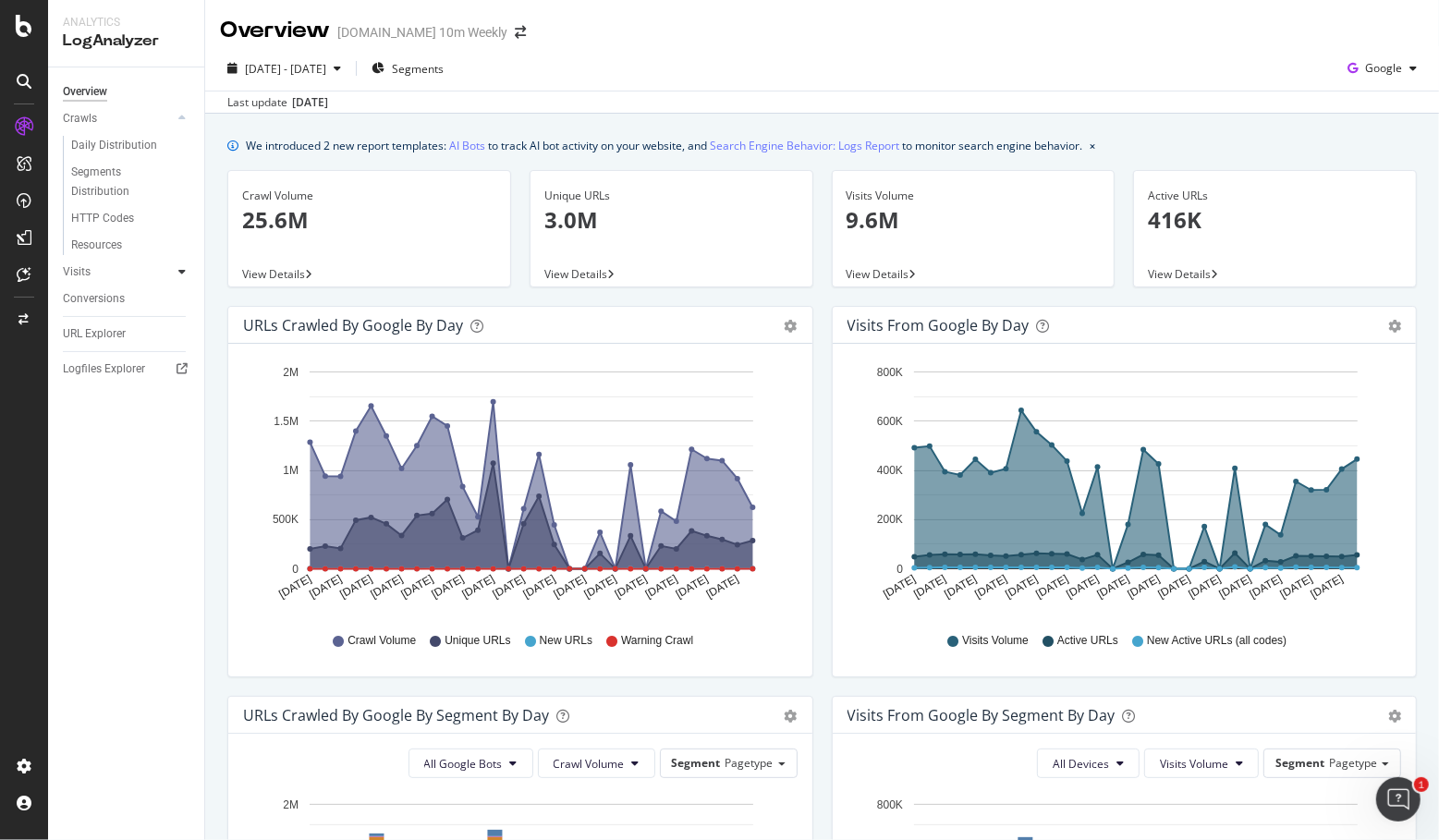 click at bounding box center [182, 272] 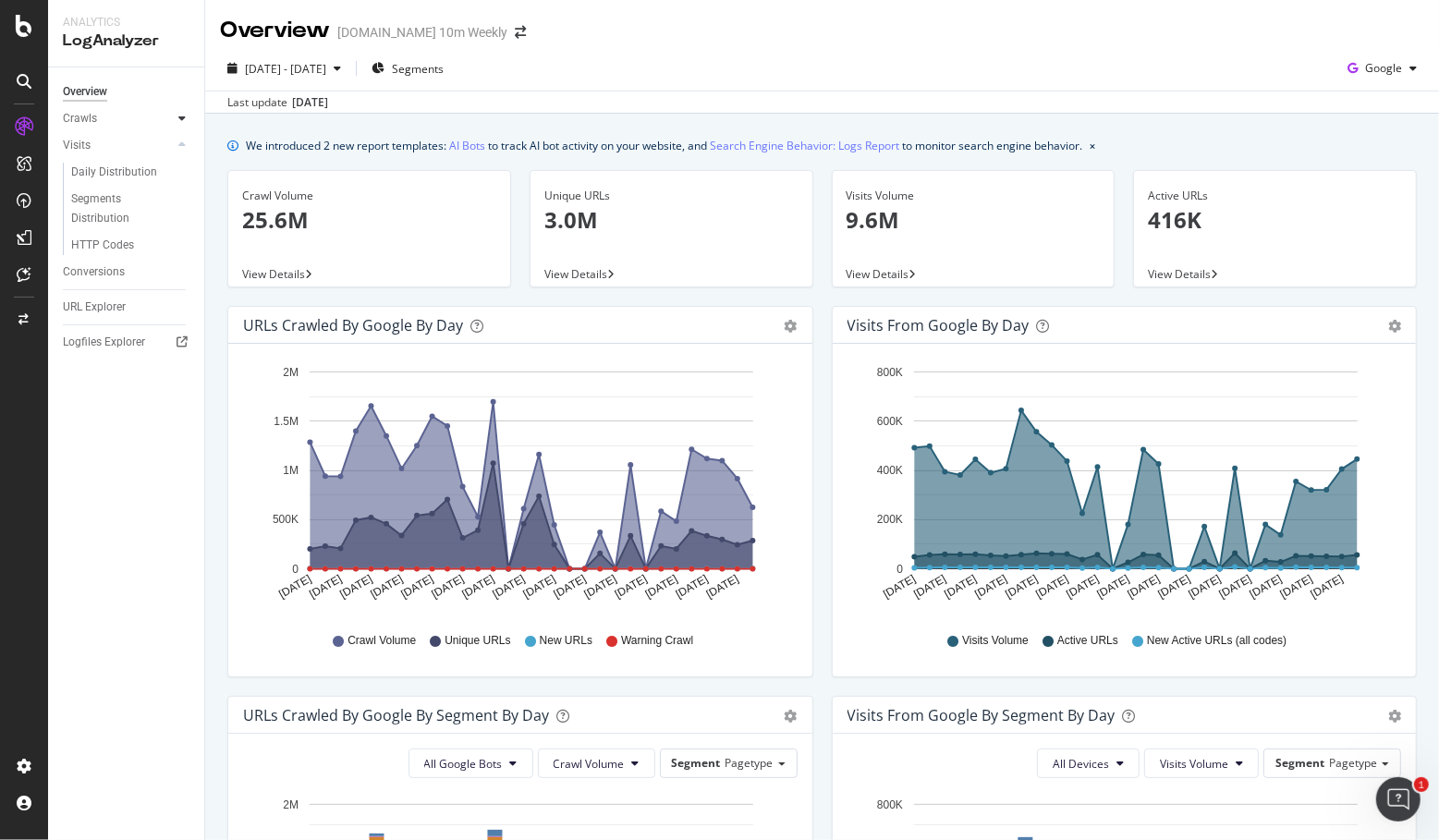click at bounding box center (182, 118) 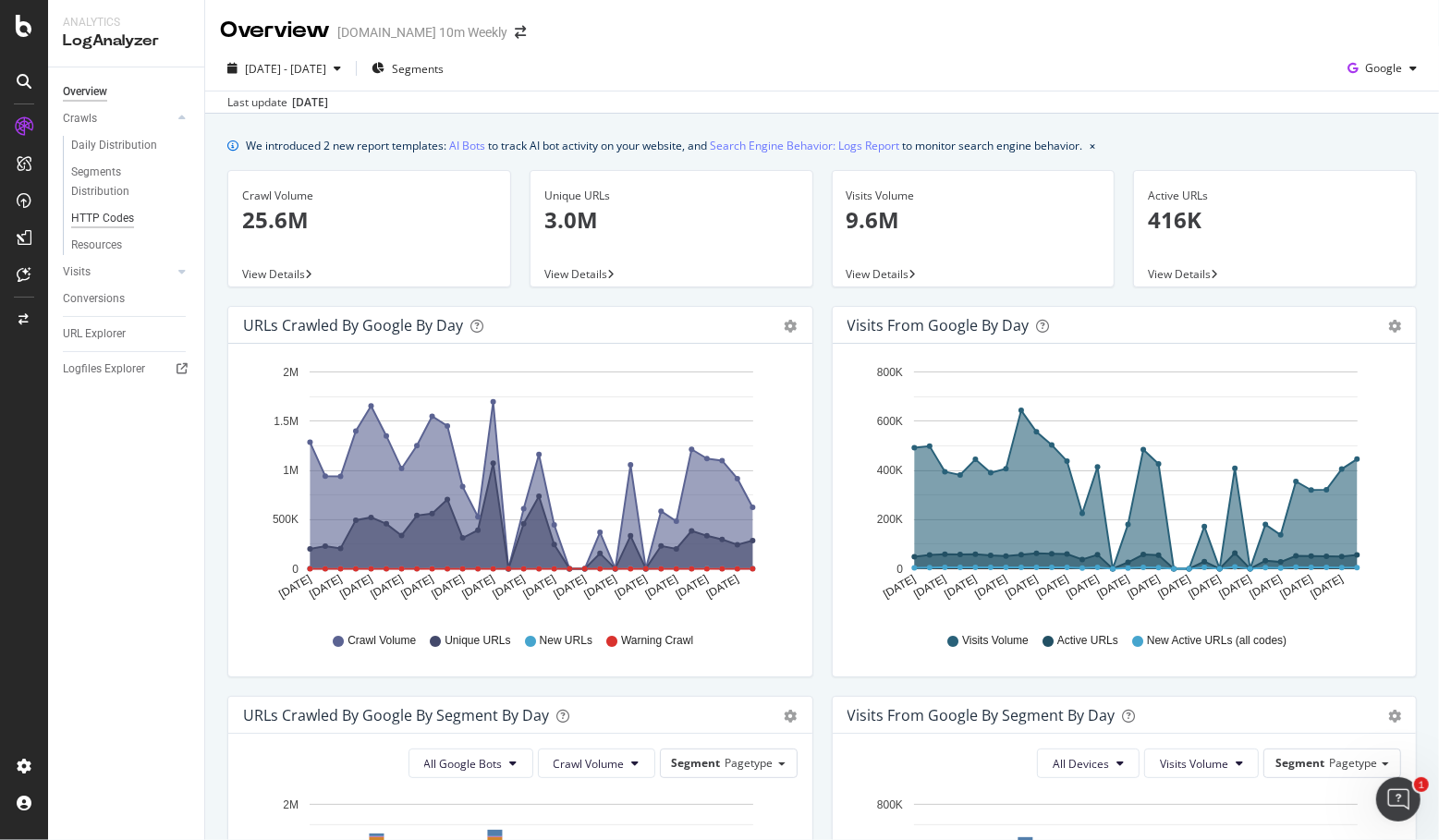click on "HTTP Codes" at bounding box center (103, 218) 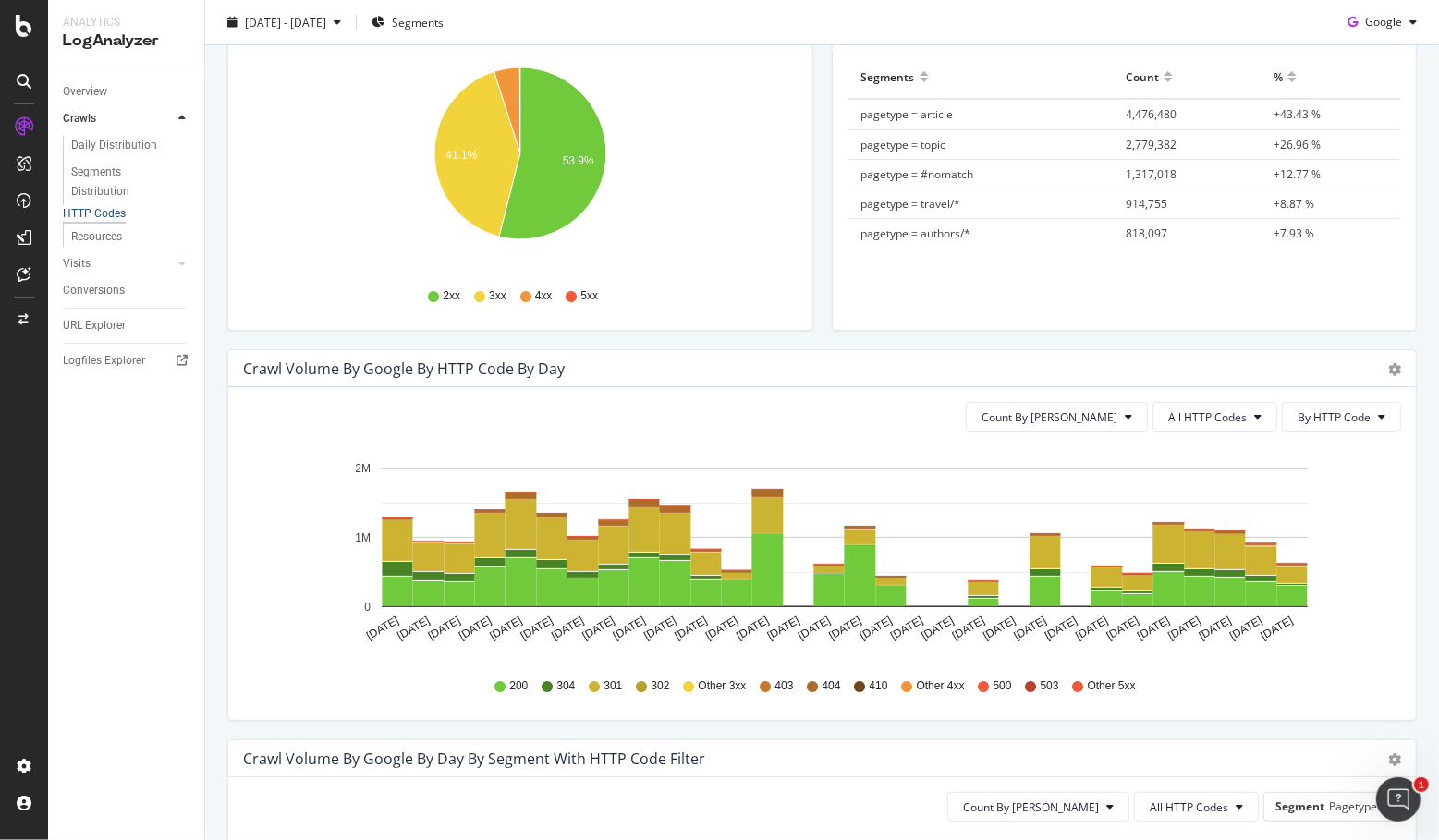 scroll, scrollTop: 298, scrollLeft: 0, axis: vertical 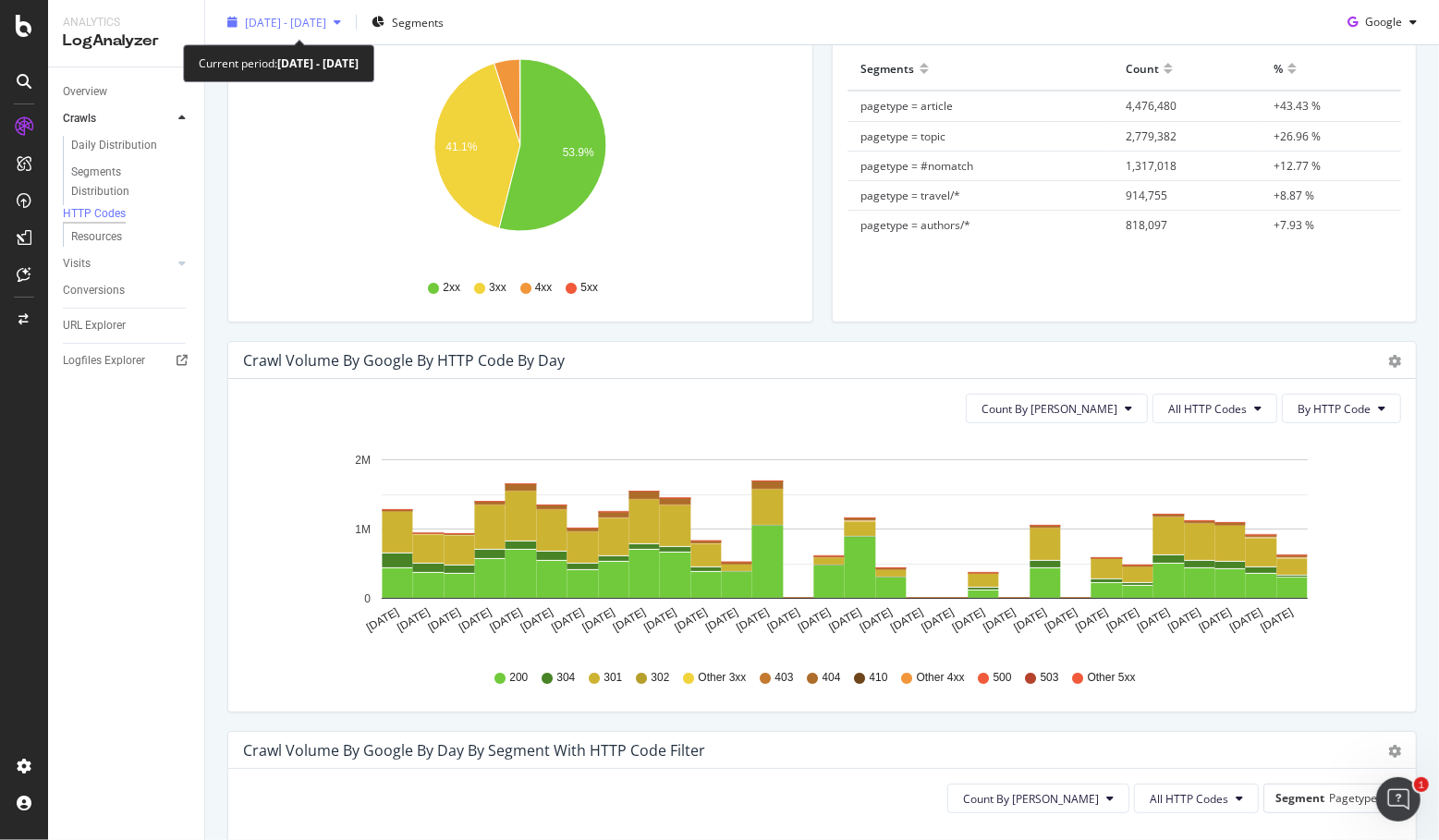 click on "[DATE] - [DATE]" at bounding box center [286, 21] 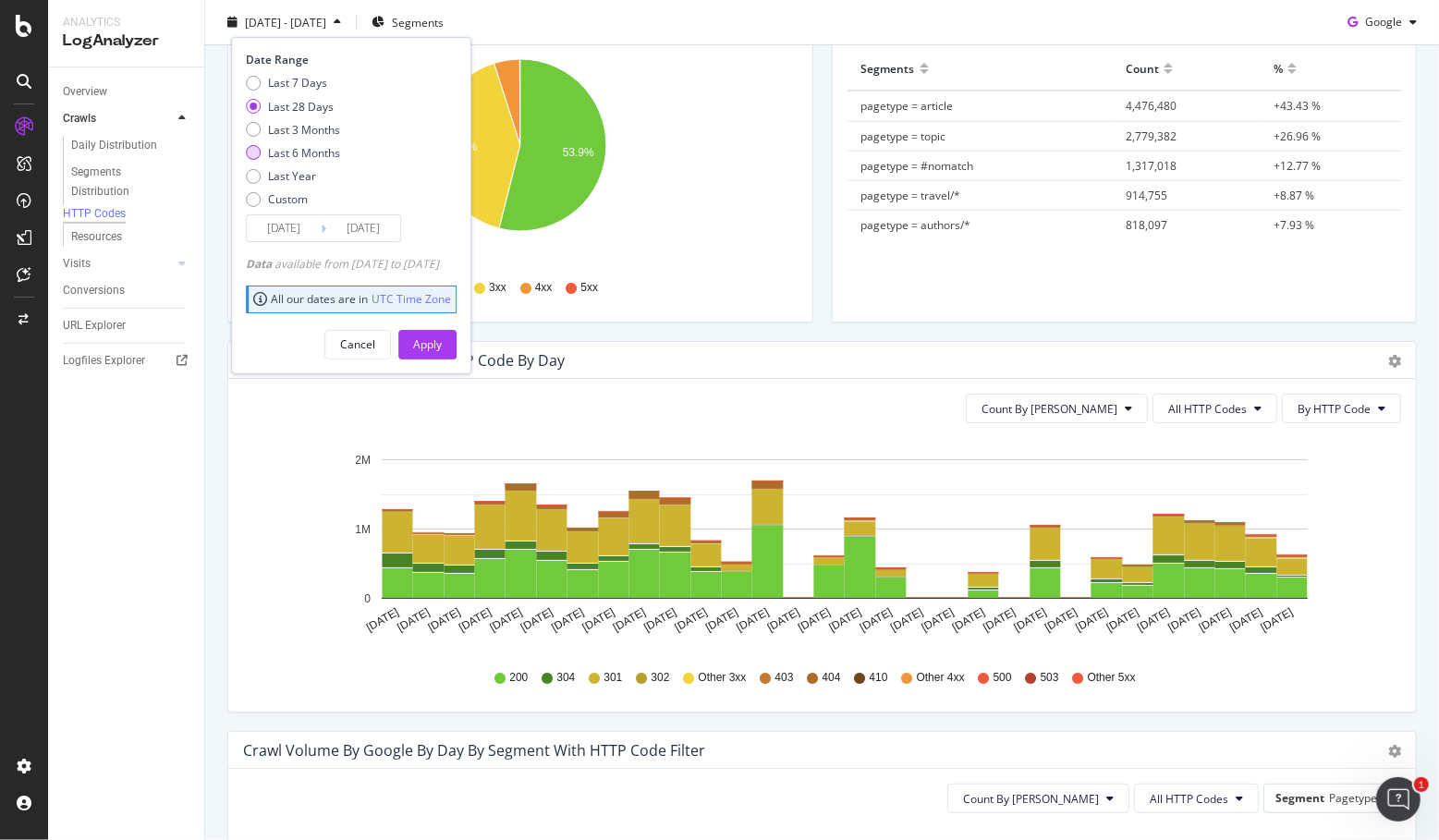 click at bounding box center [253, 152] 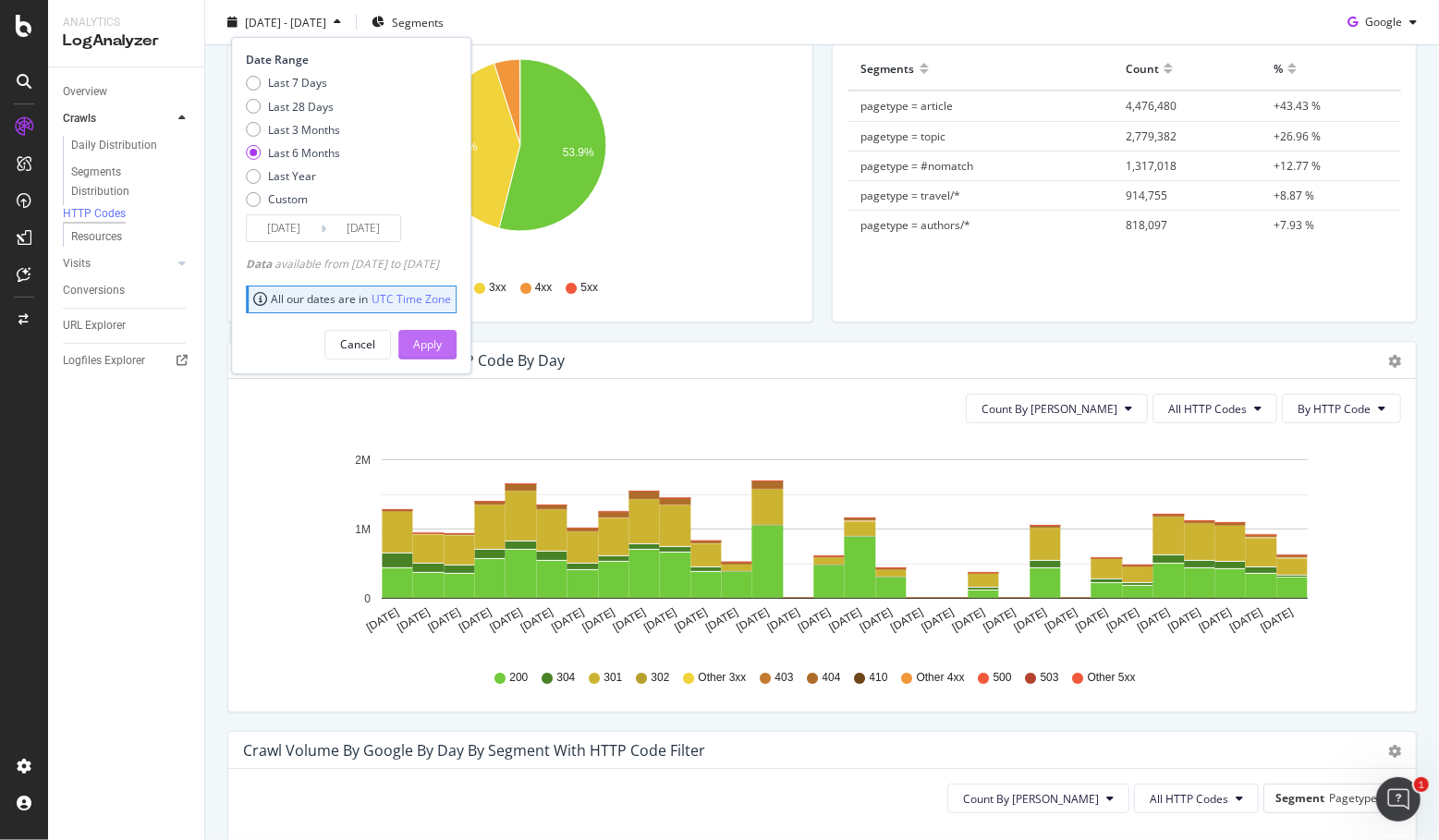 click on "Apply" at bounding box center (427, 344) 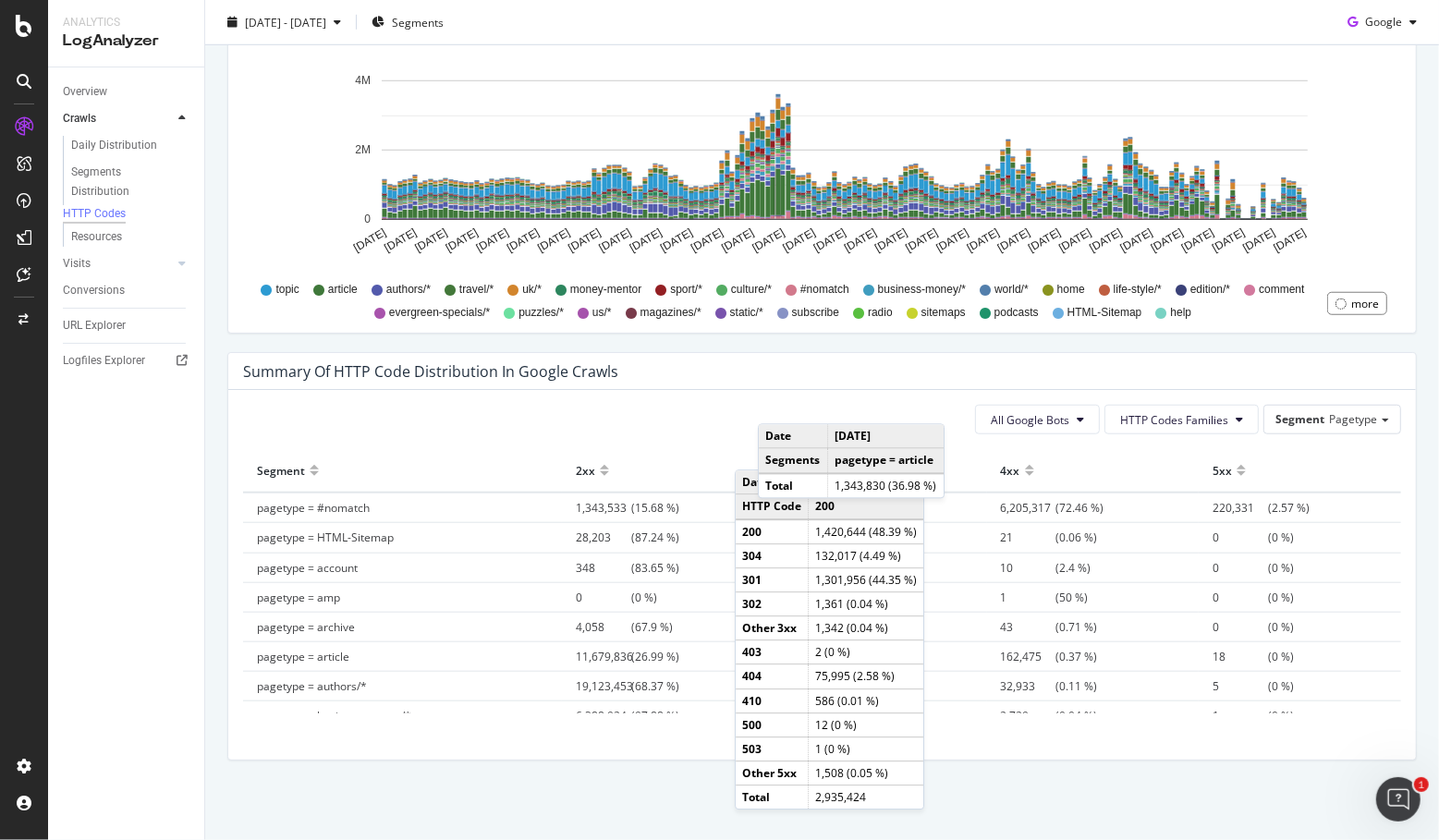 scroll, scrollTop: 1070, scrollLeft: 0, axis: vertical 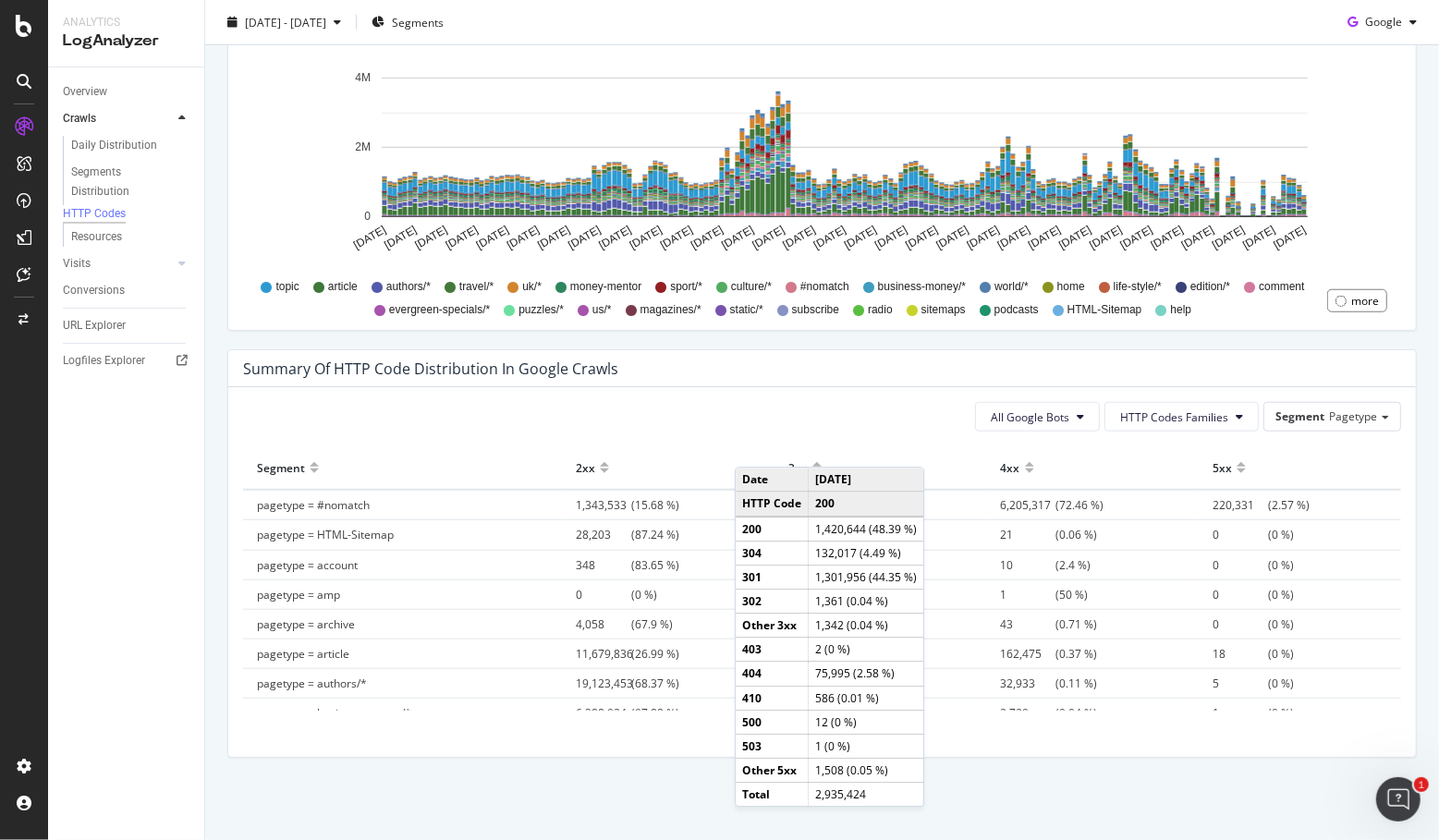 click on "topic article authors/* travel/* [GEOGRAPHIC_DATA]/* money-mentor sport/* culture/* #nomatch business-money/* world/* home life-style/* edition/* comment evergreen-specials/* puzzles/* us/* magazines/* static/* subscribe radio sitemaps podcasts HTML-Sitemap help more" at bounding box center [822, 294] 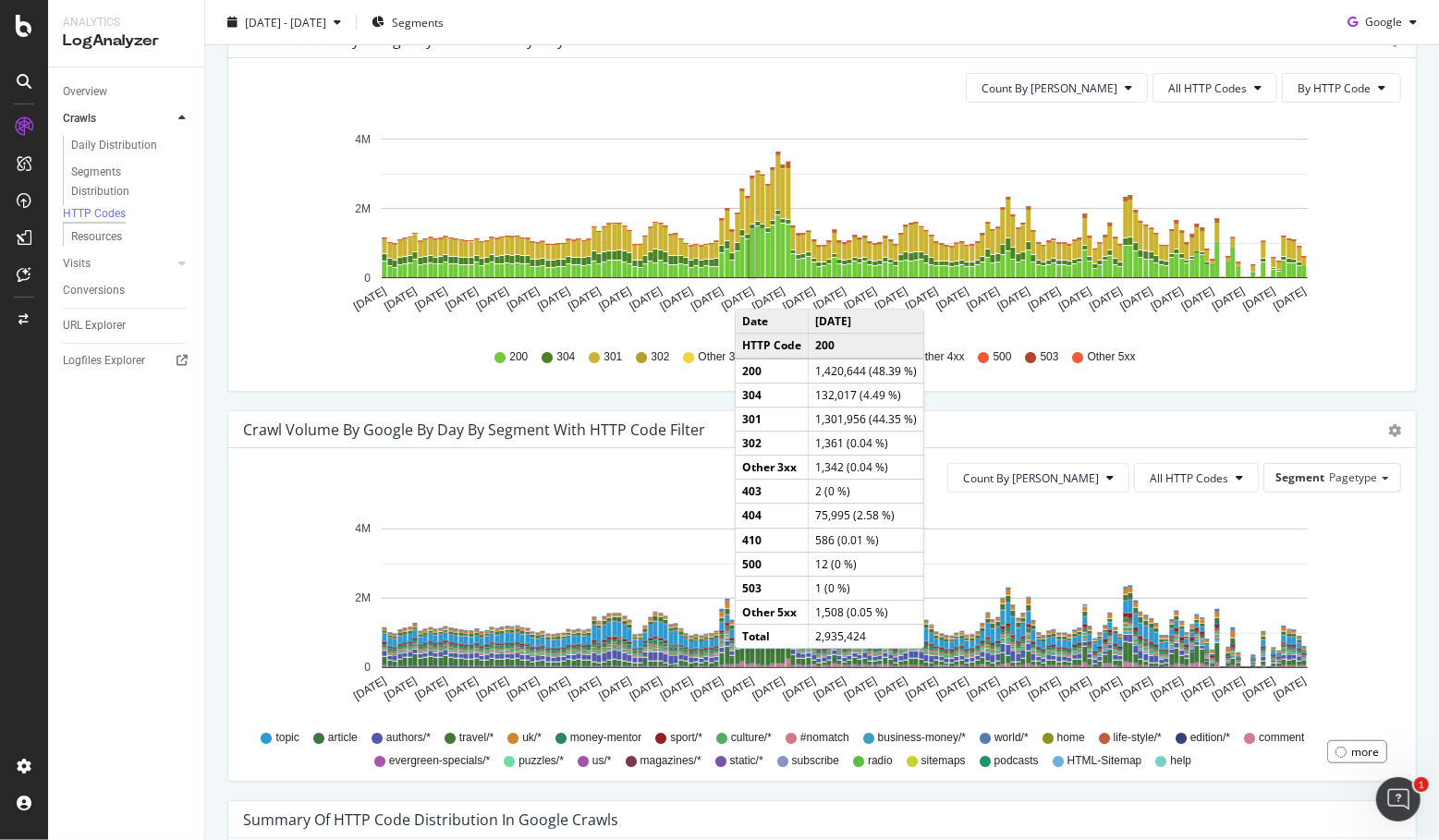 scroll, scrollTop: 0, scrollLeft: 0, axis: both 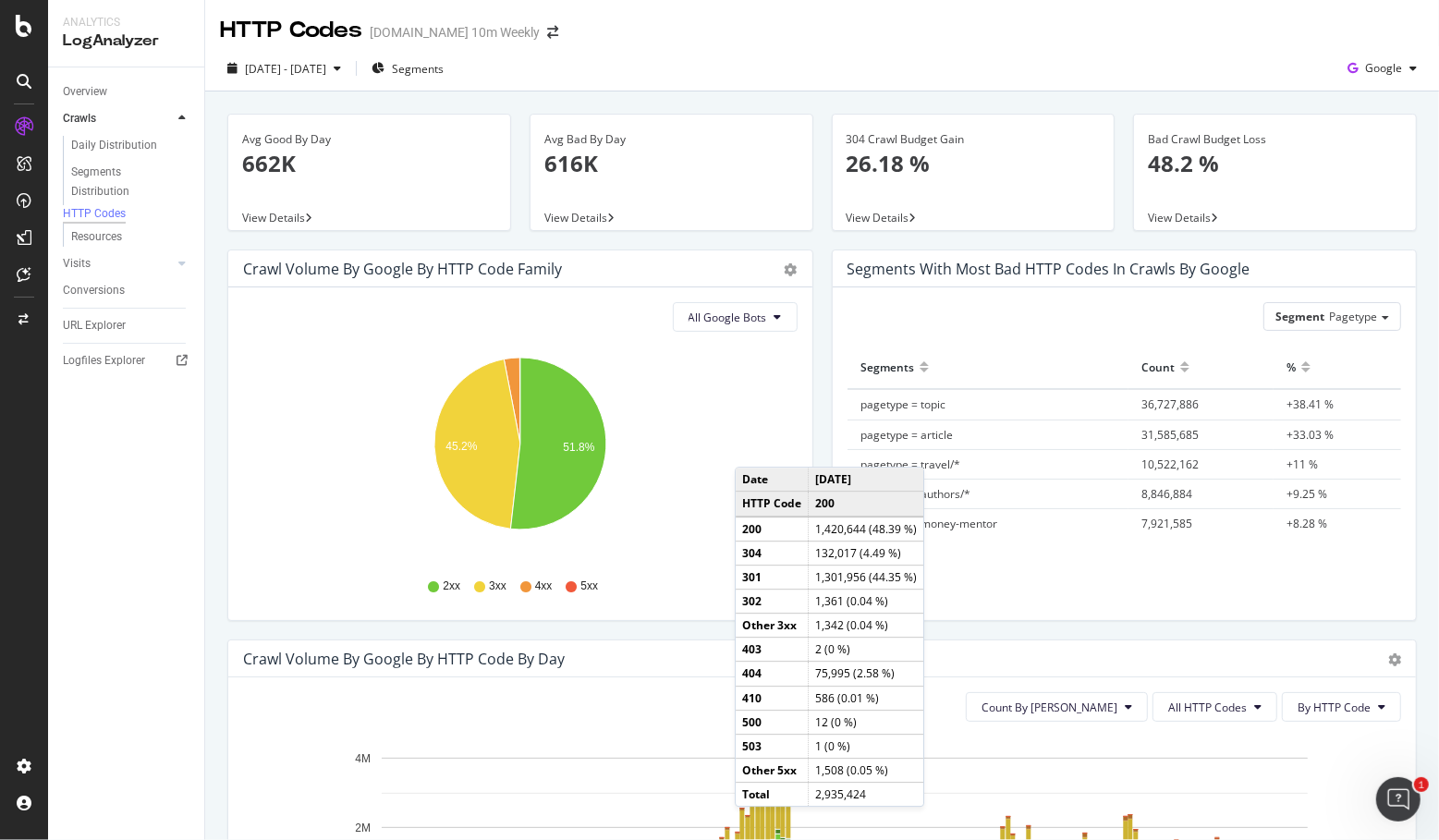 click on "Avg Good By Day 662K  View Details" at bounding box center [369, 181] 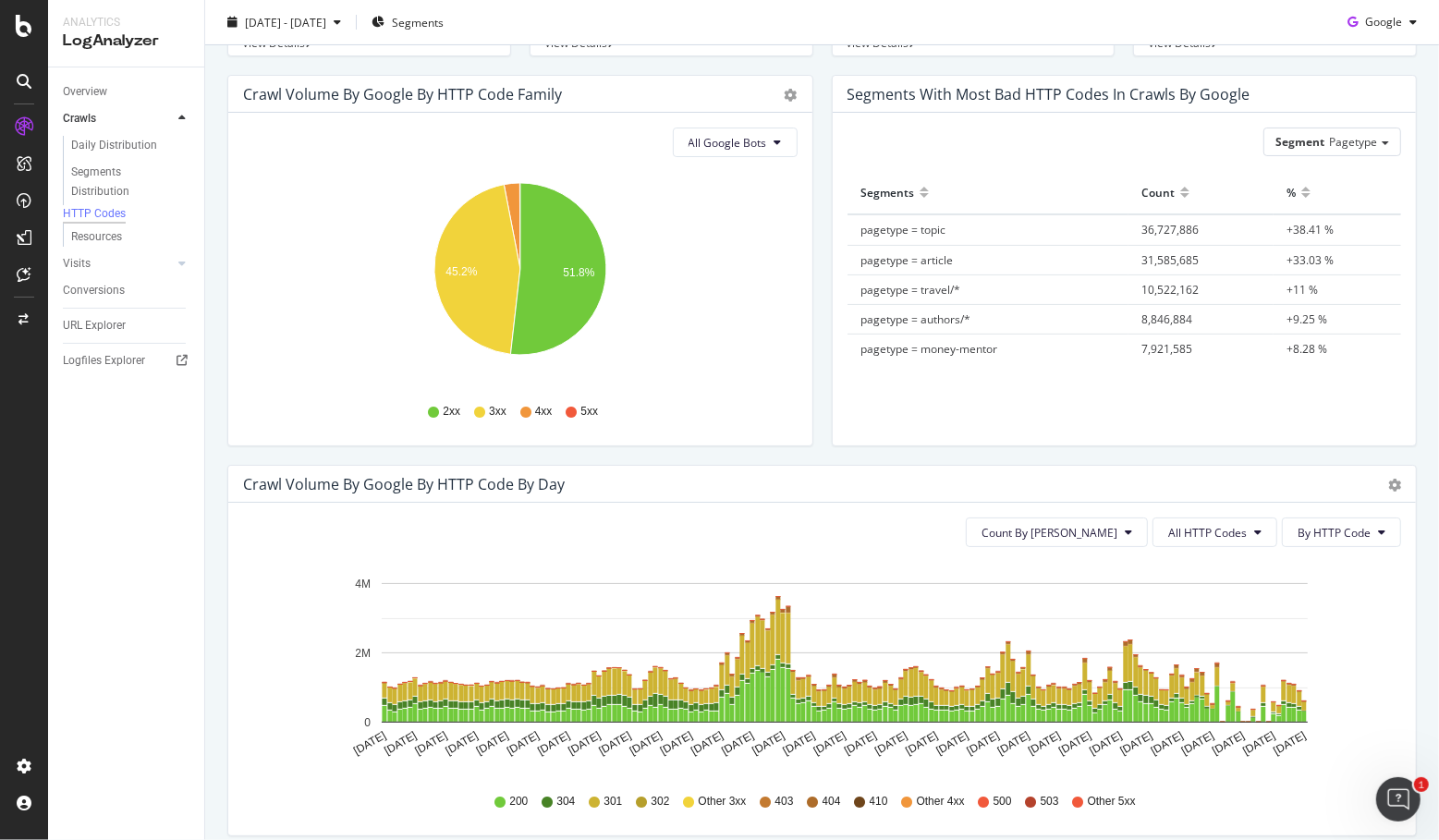 scroll, scrollTop: 174, scrollLeft: 0, axis: vertical 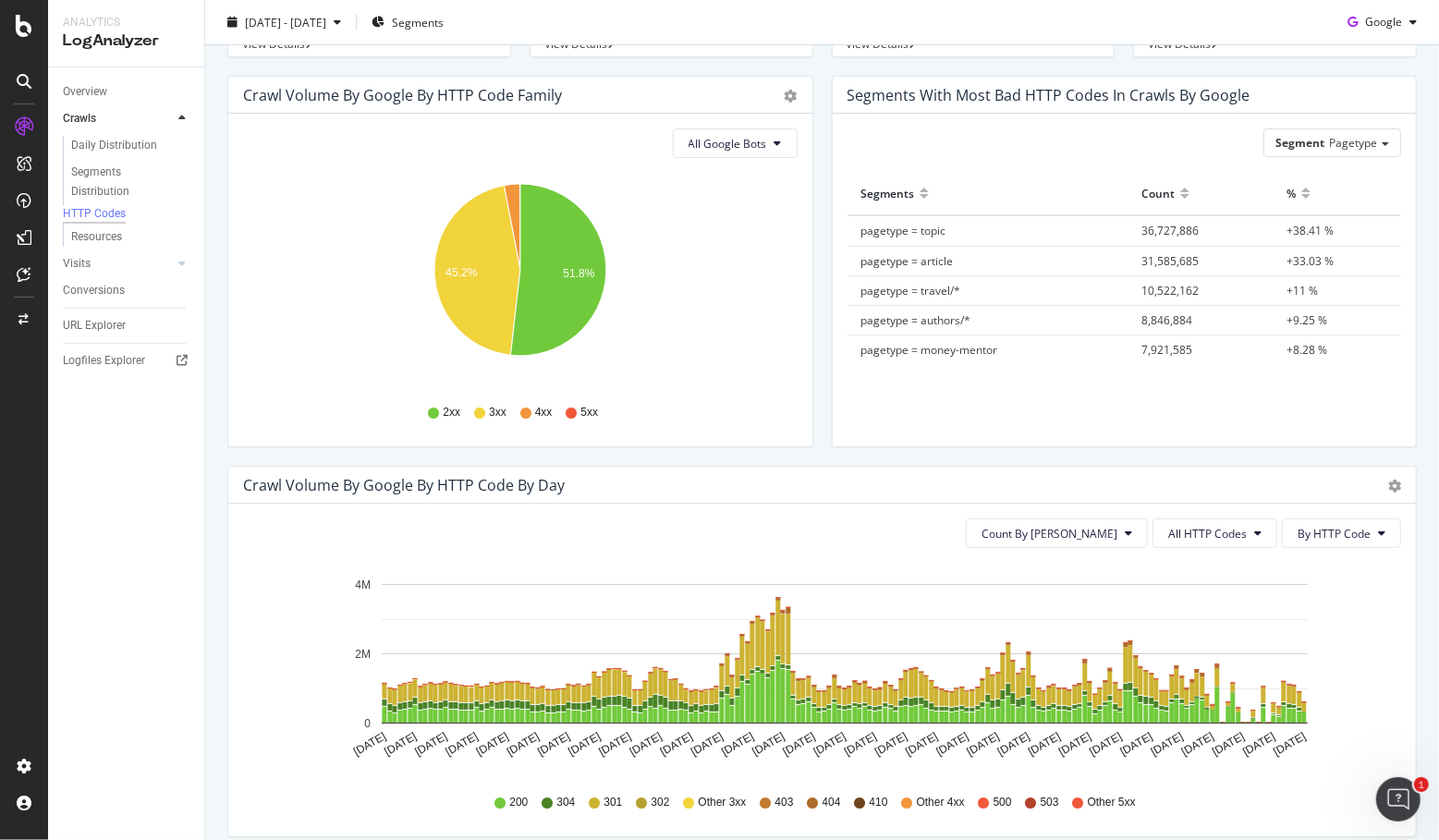 click on "Crawl Volume by google by HTTP Code by Day" at bounding box center (404, 485) 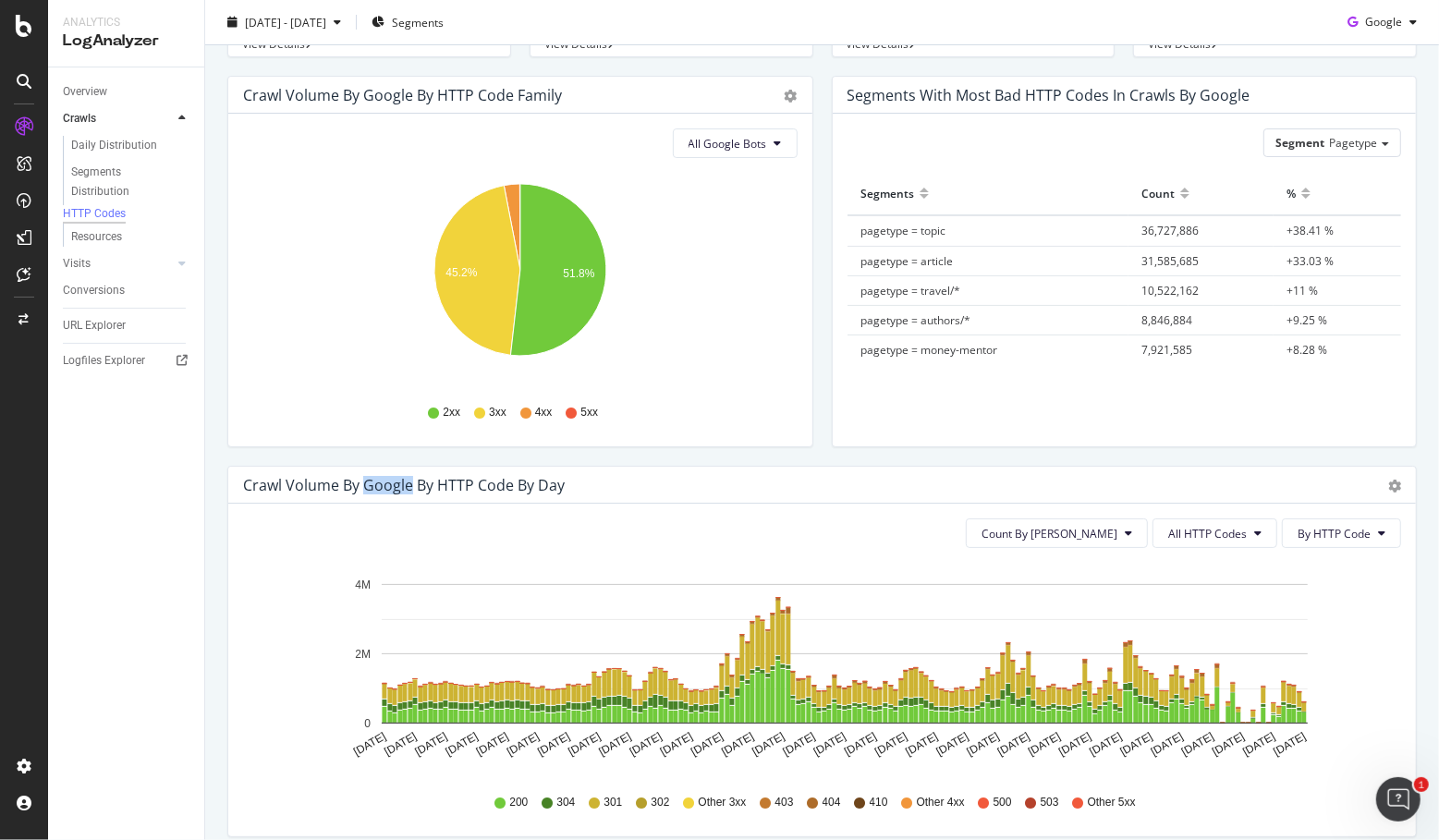 click on "Crawl Volume by google by HTTP Code by Day" at bounding box center (404, 485) 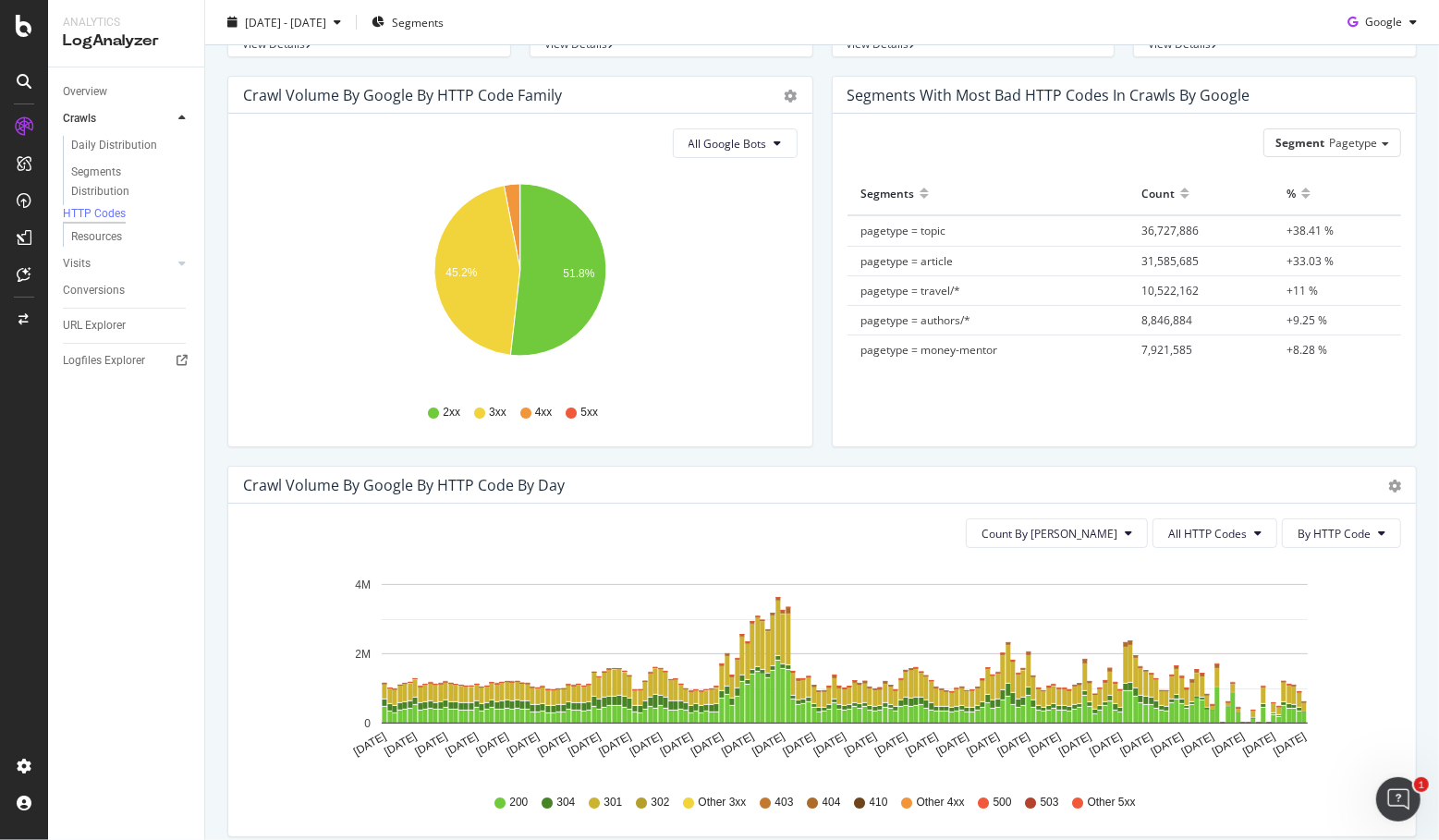 click on "Crawl Volume by google by HTTP Code Family" at bounding box center (402, 95) 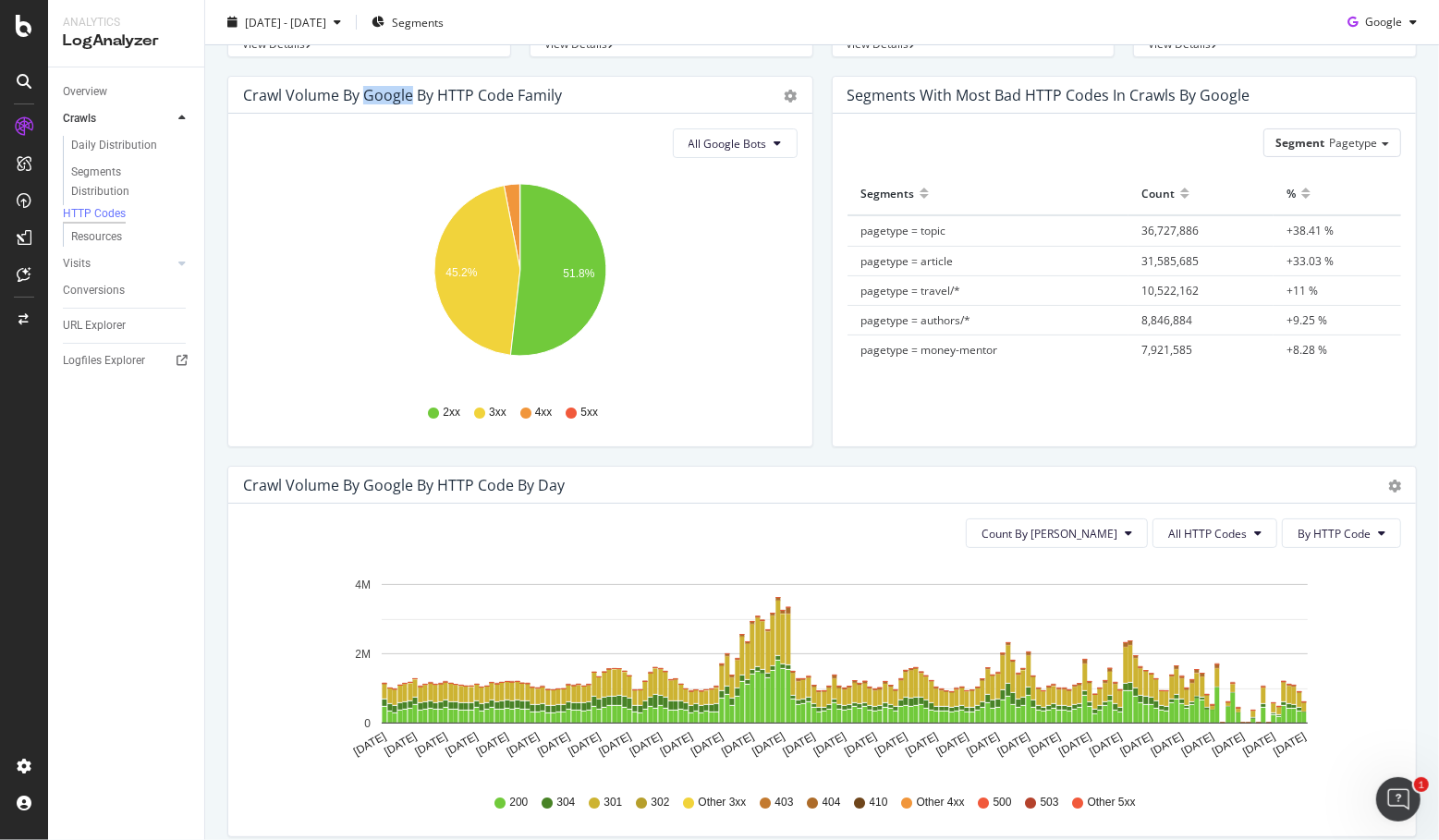 click on "Crawl Volume by google by HTTP Code Family" at bounding box center (402, 95) 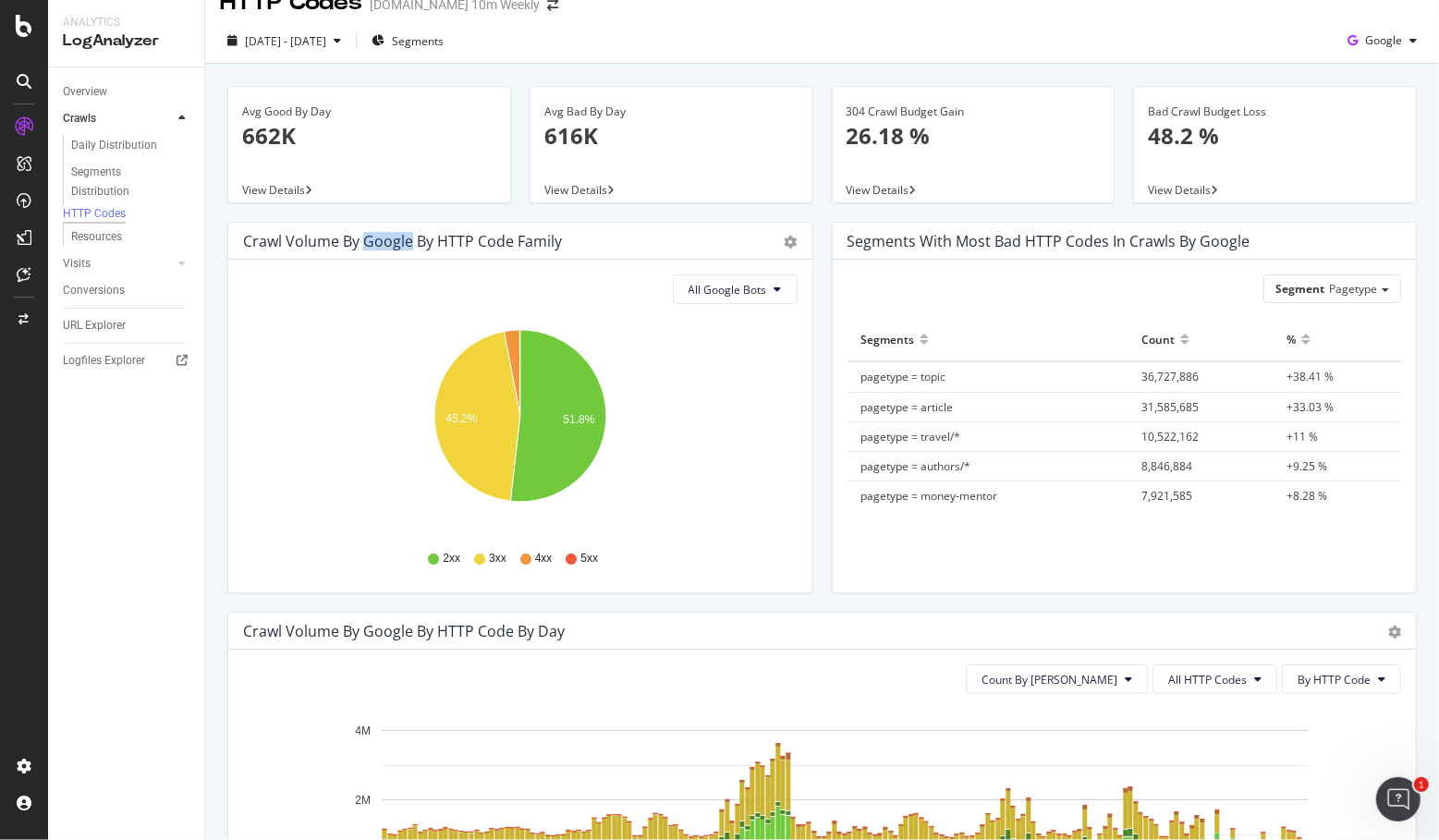scroll, scrollTop: 0, scrollLeft: 0, axis: both 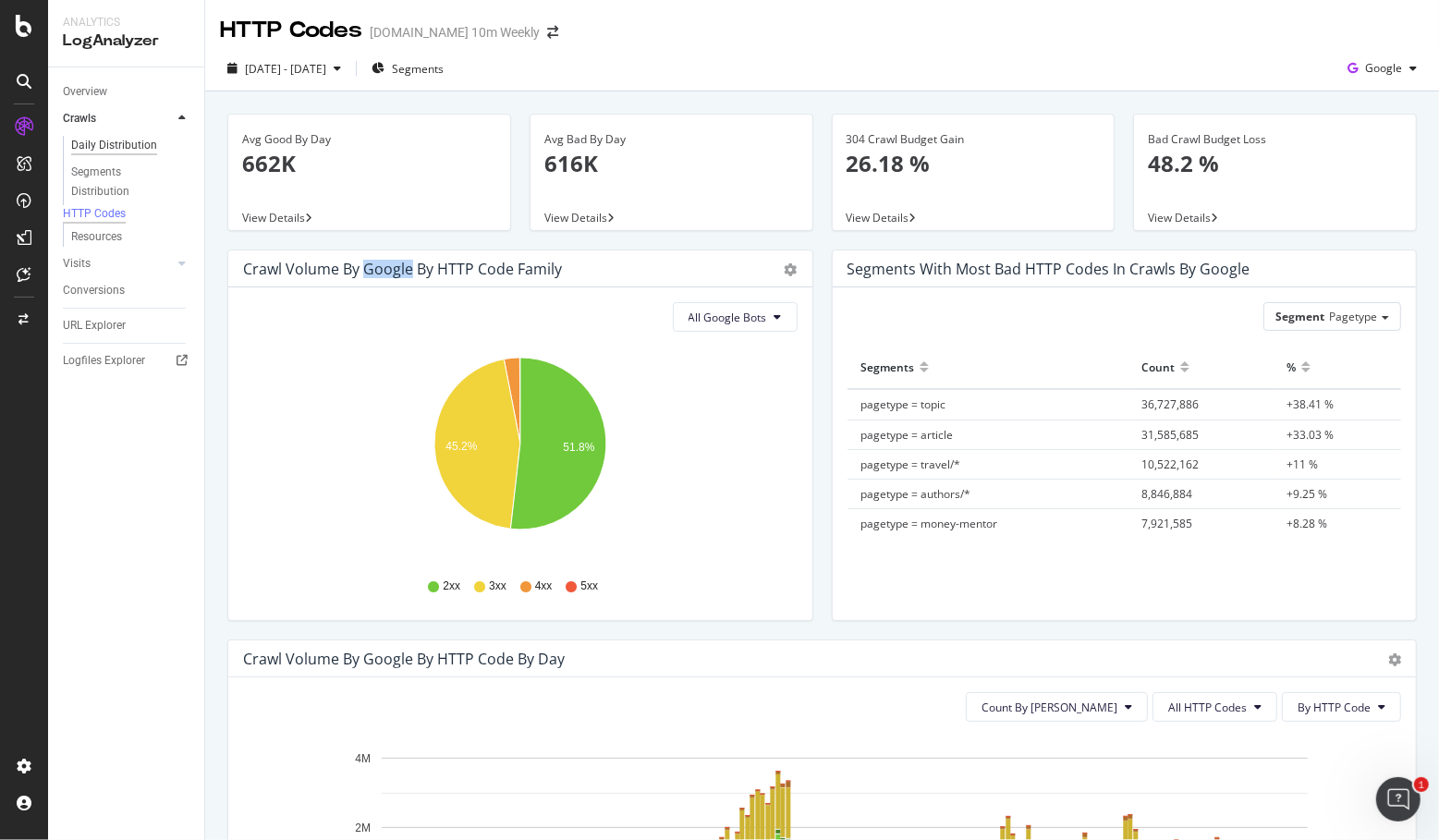 click on "Daily Distribution" at bounding box center [114, 145] 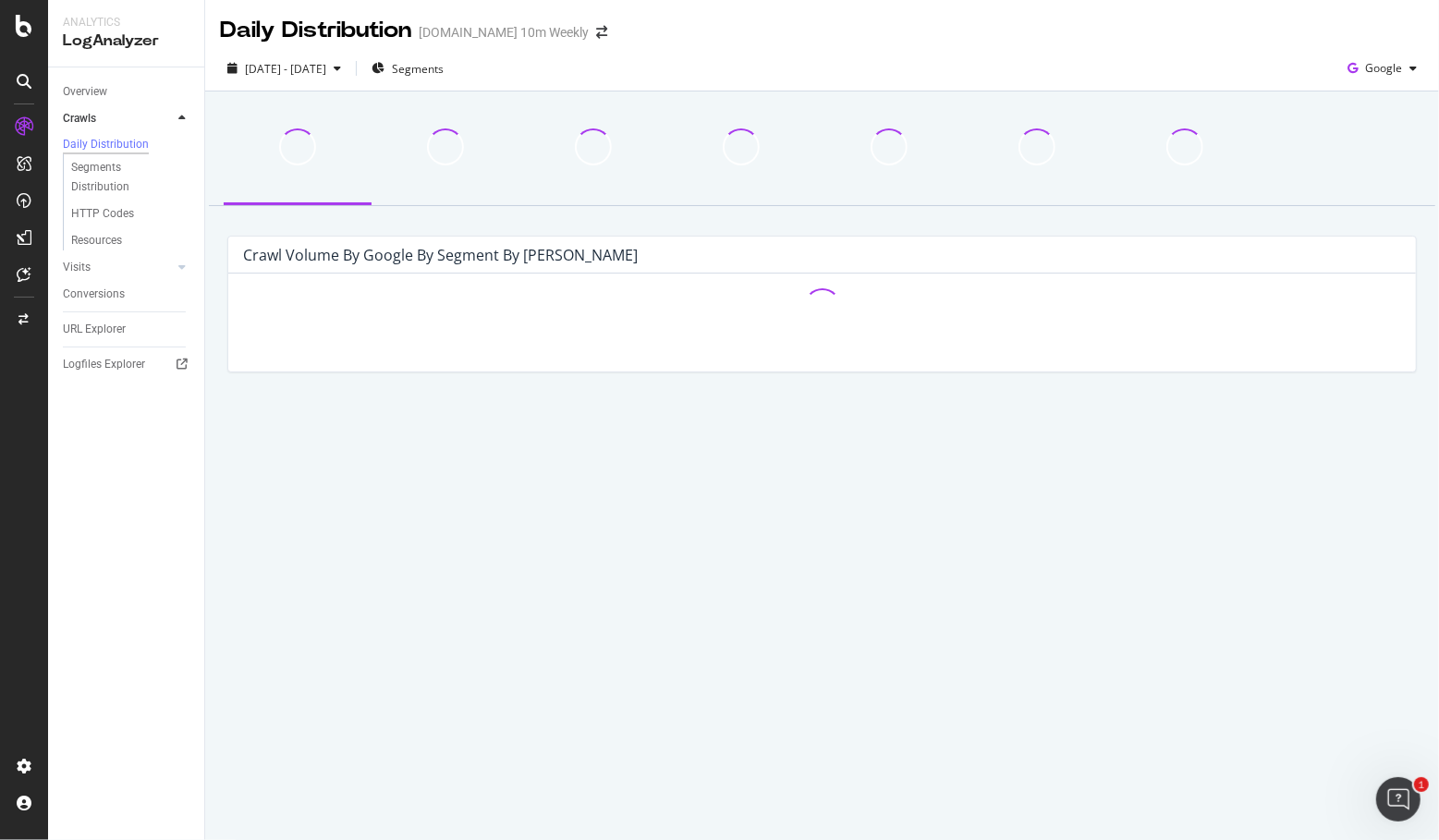 click on "Crawl Volume by google by Segment by [PERSON_NAME]" at bounding box center [440, 255] 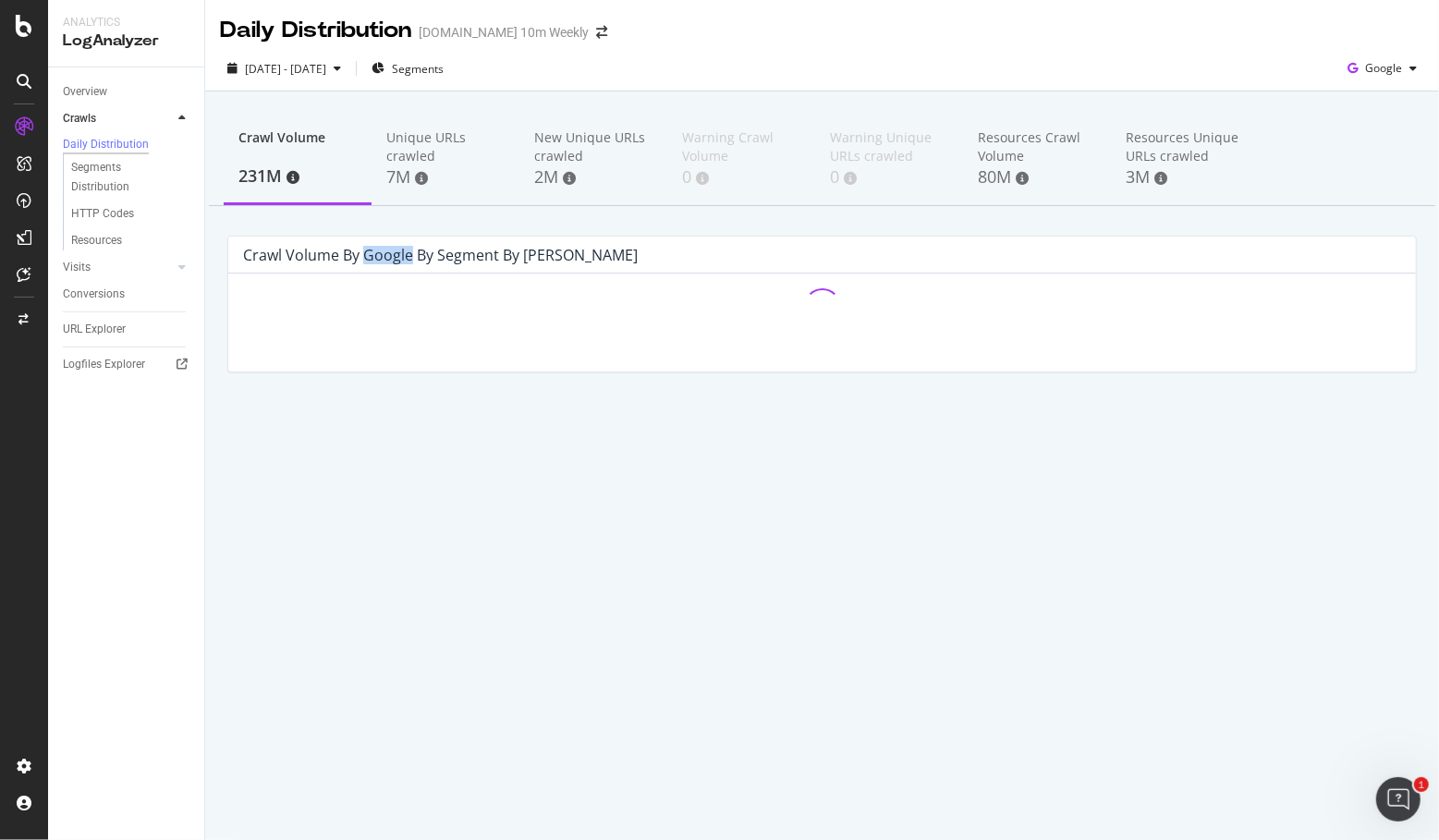 click on "Crawl Volume by google by Segment by [PERSON_NAME]" at bounding box center (440, 255) 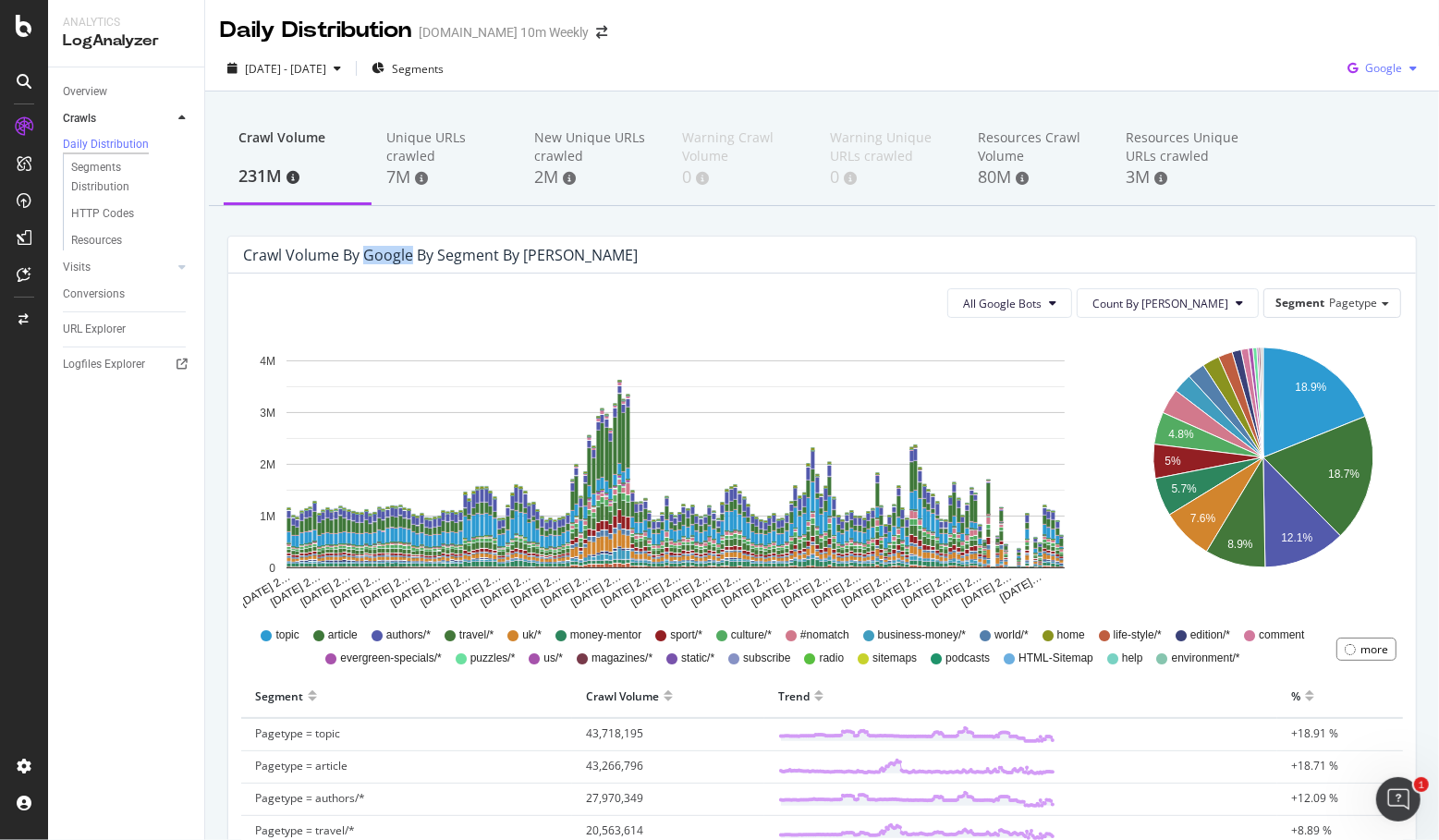 click on "Google" at bounding box center [1384, 67] 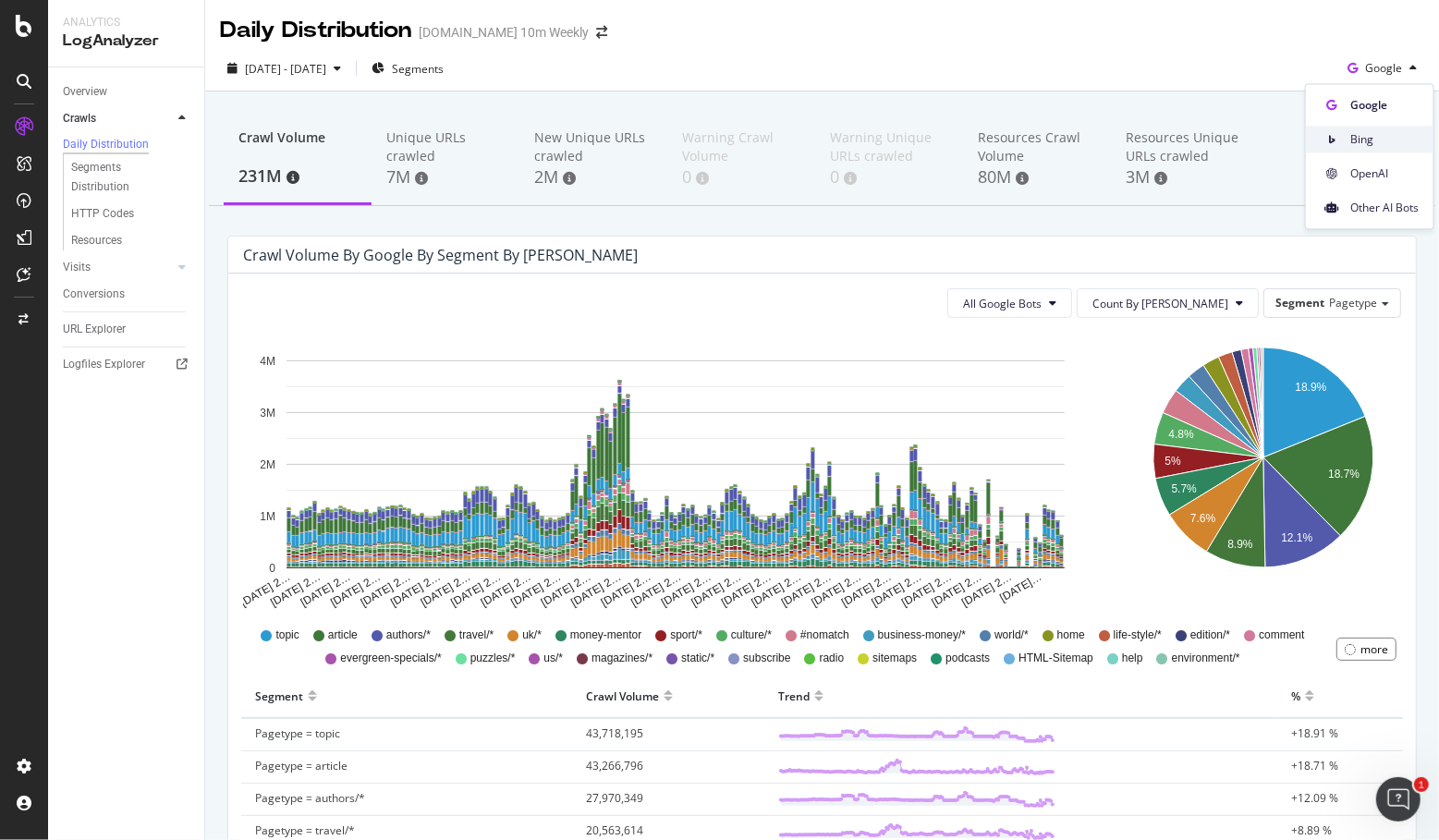 click on "Bing" at bounding box center (1370, 139) 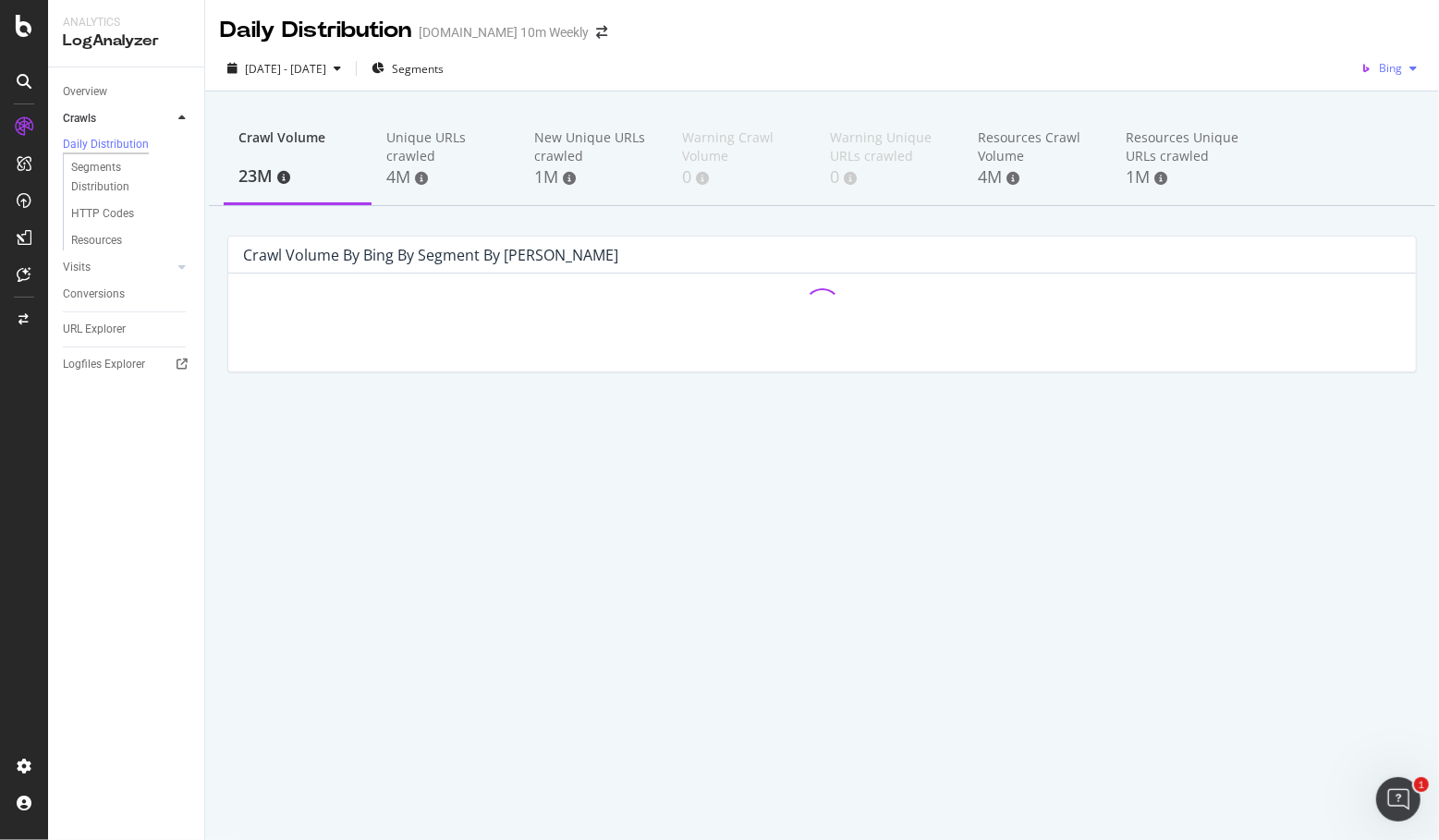 click on "Bing" at bounding box center (1390, 67) 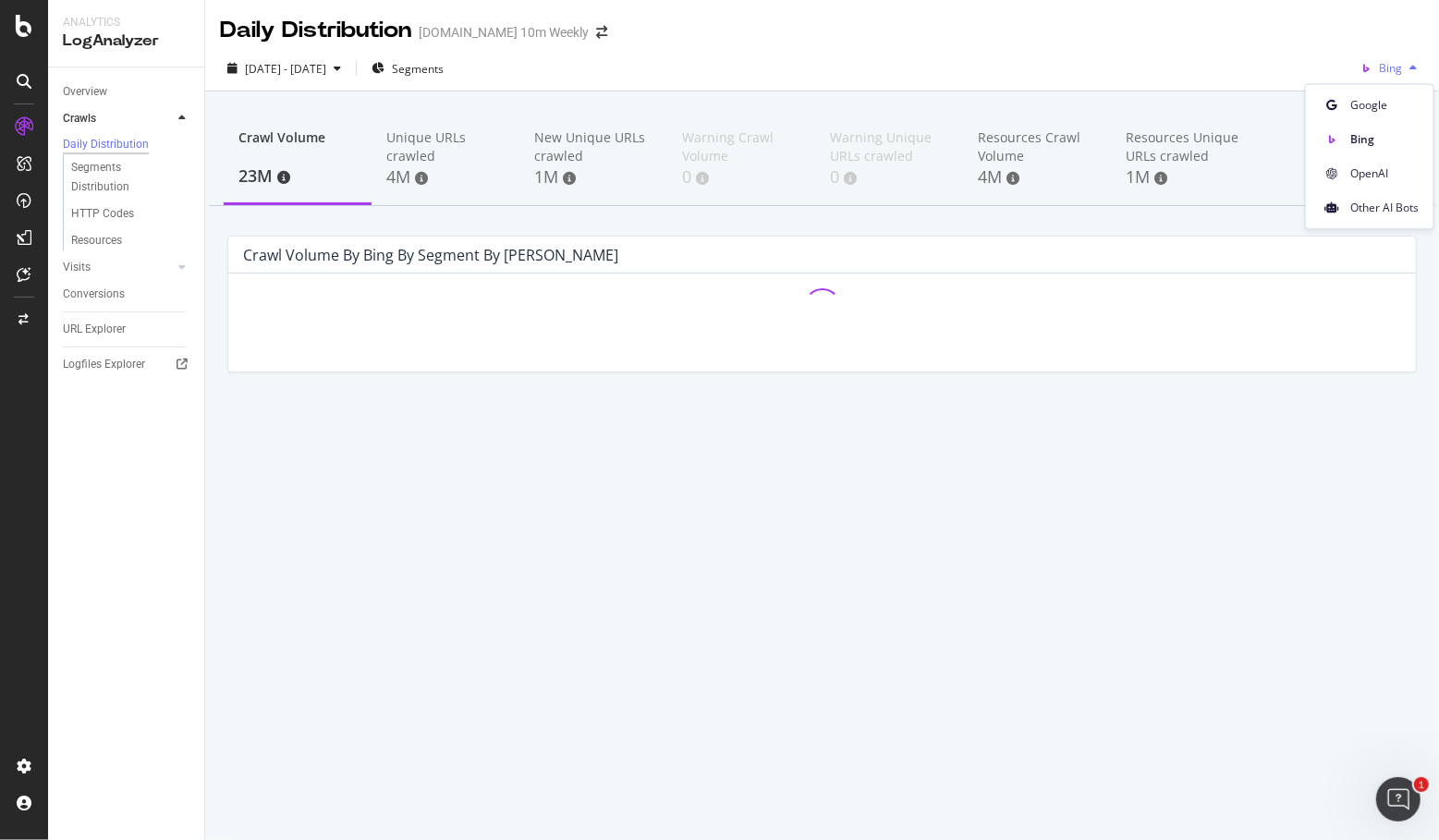 click on "OpenAI" at bounding box center (1384, 174) 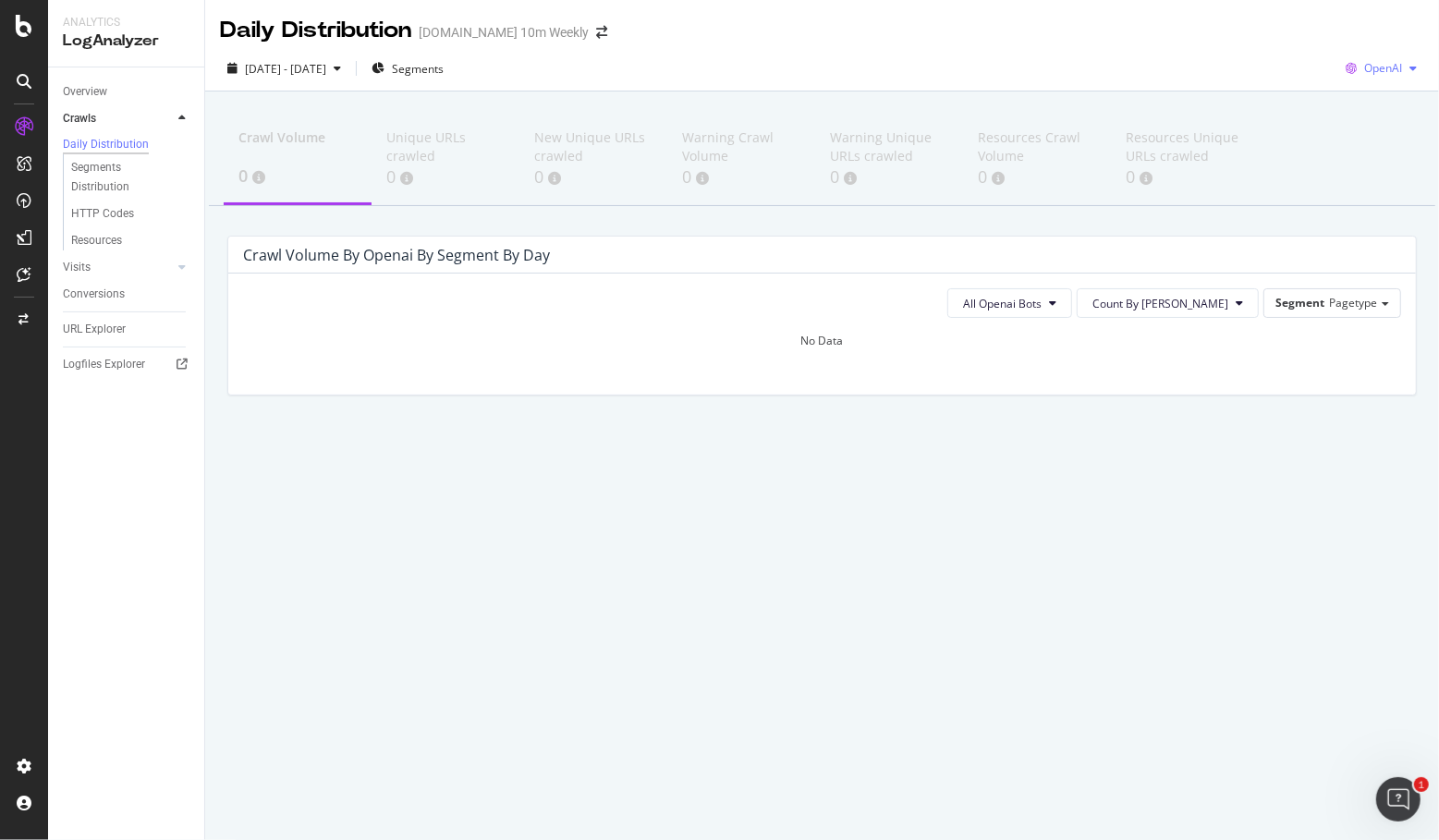 click on "OpenAI" at bounding box center [1383, 67] 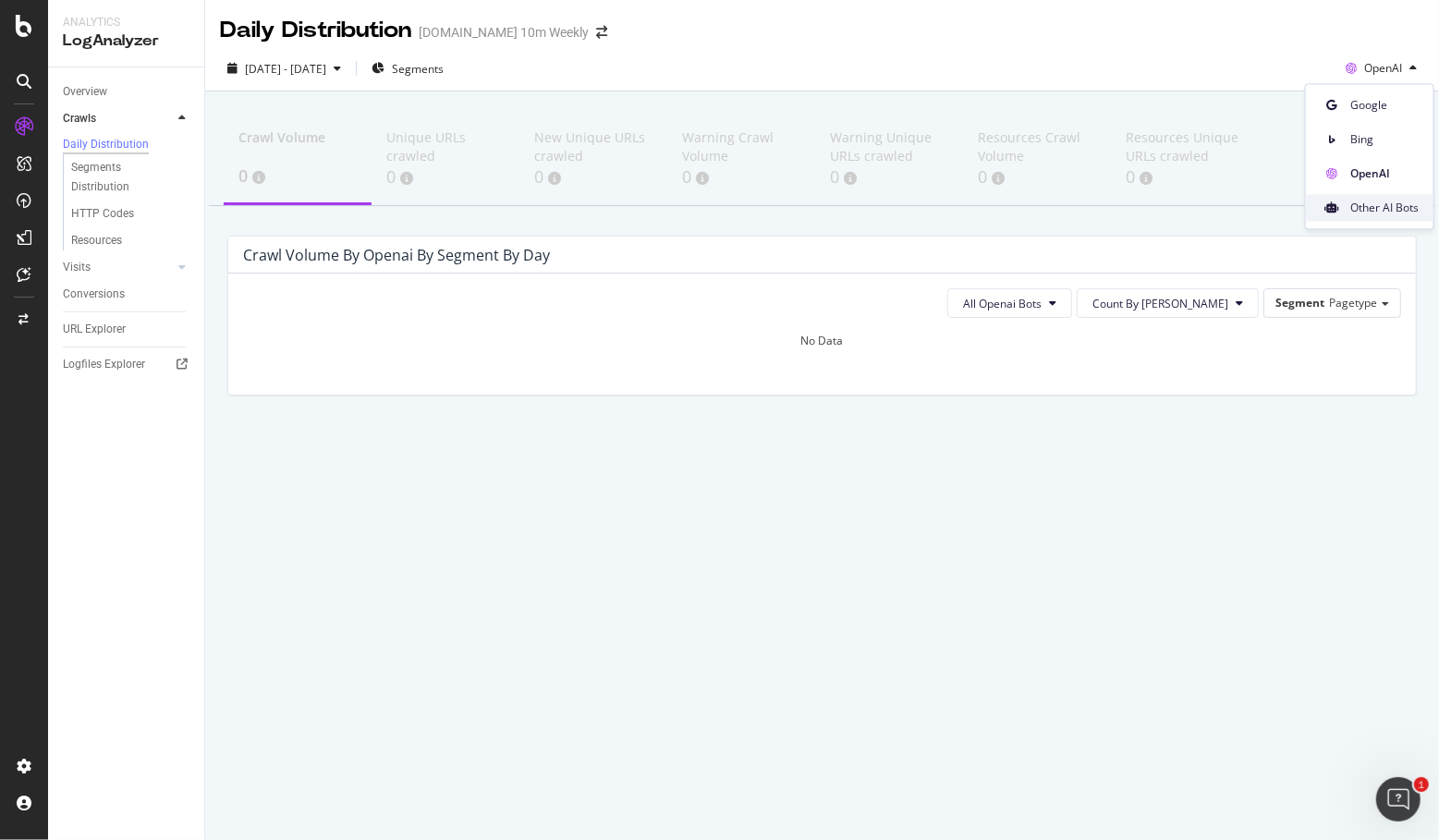 click on "Other AI Bots" at bounding box center [1384, 208] 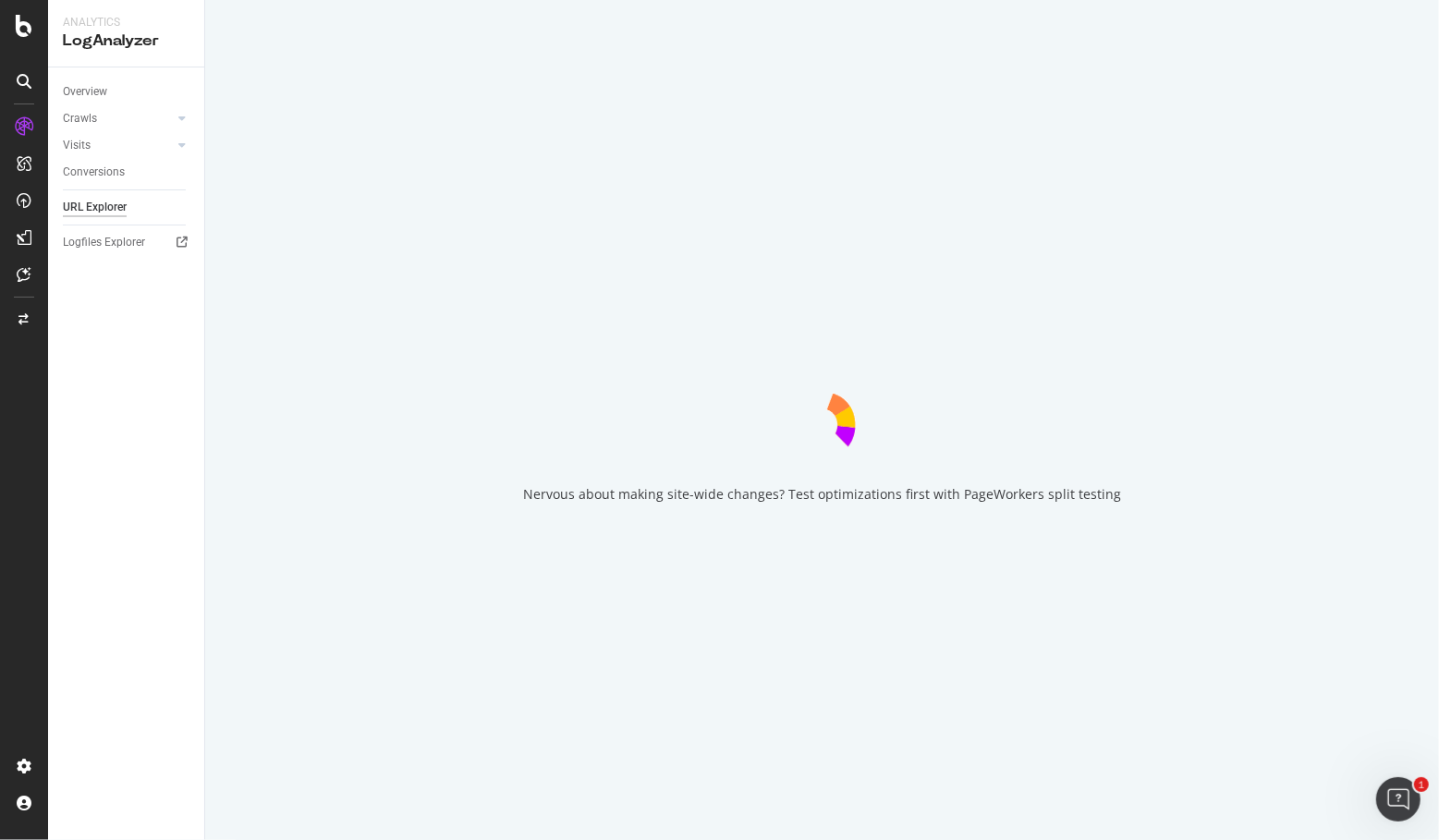 scroll, scrollTop: 0, scrollLeft: 0, axis: both 